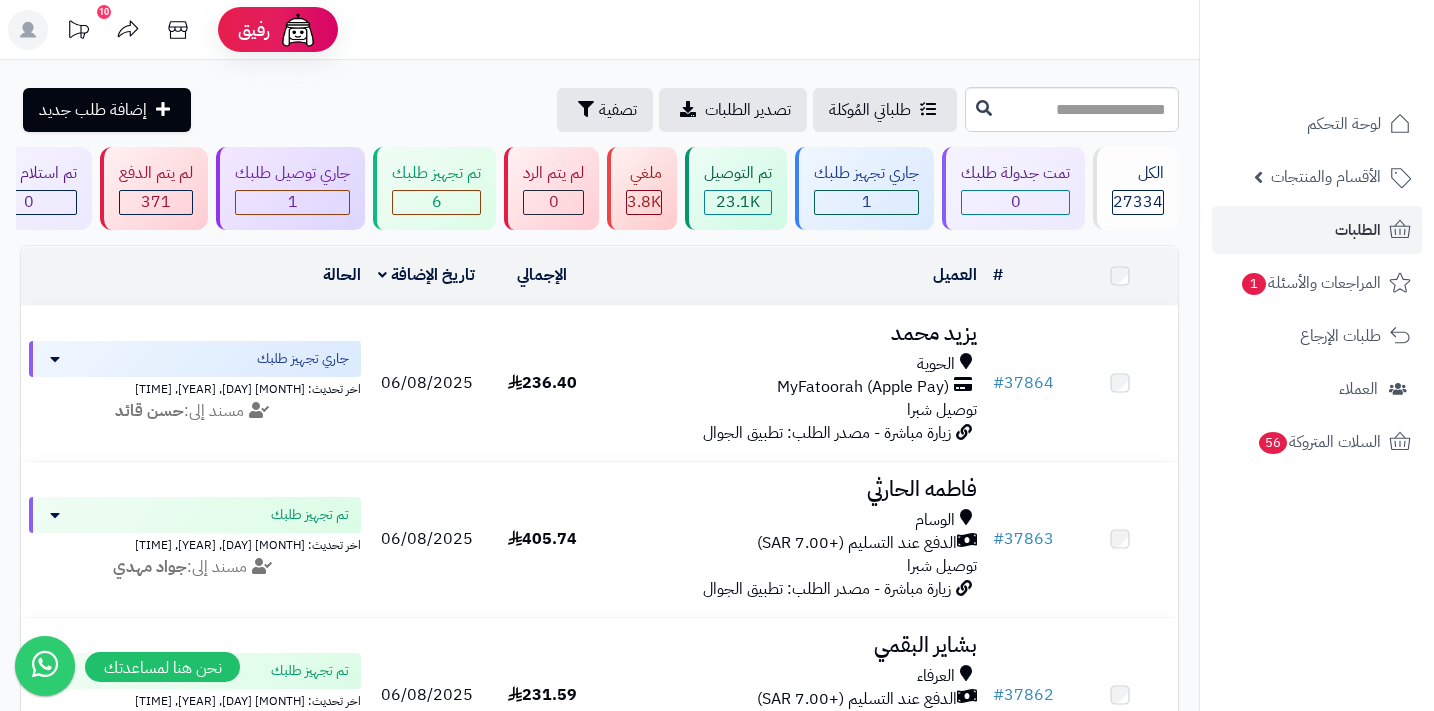 scroll, scrollTop: 0, scrollLeft: 0, axis: both 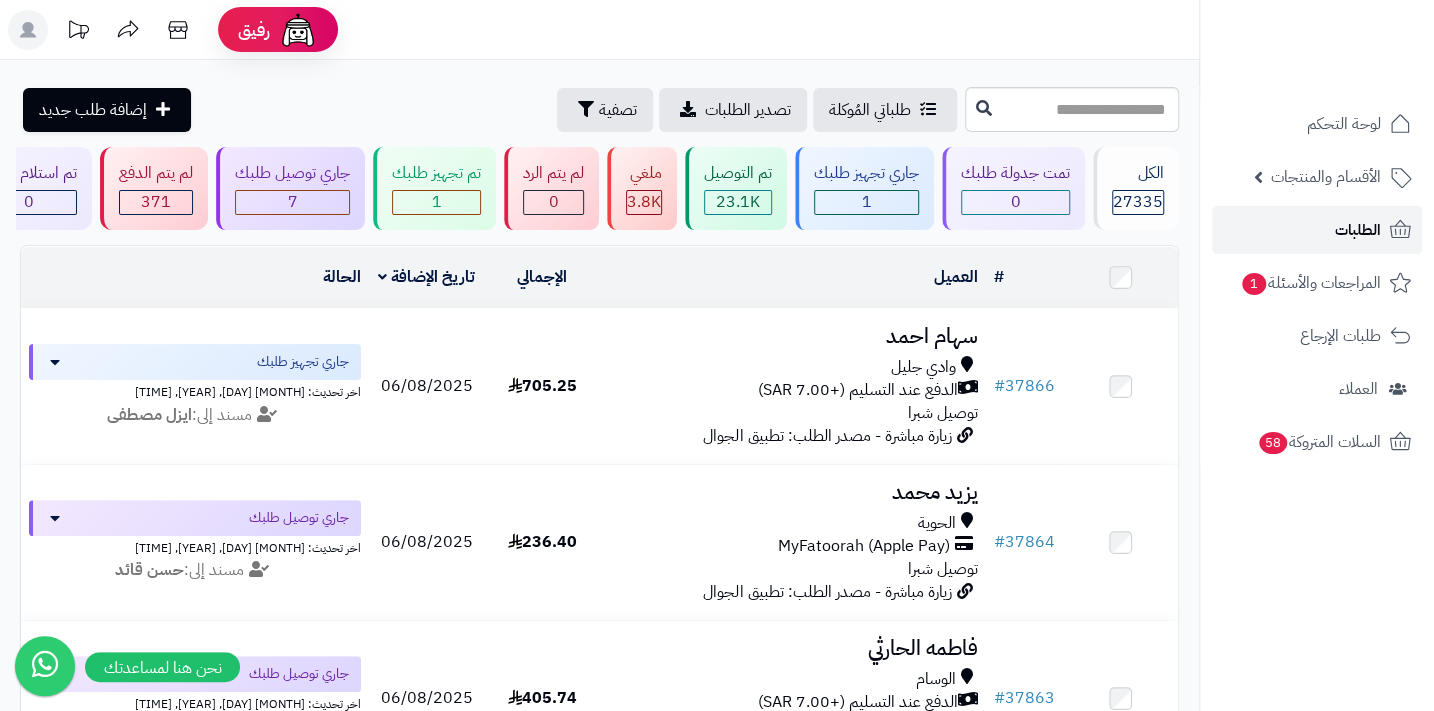 click on "الطلبات" at bounding box center [1317, 230] 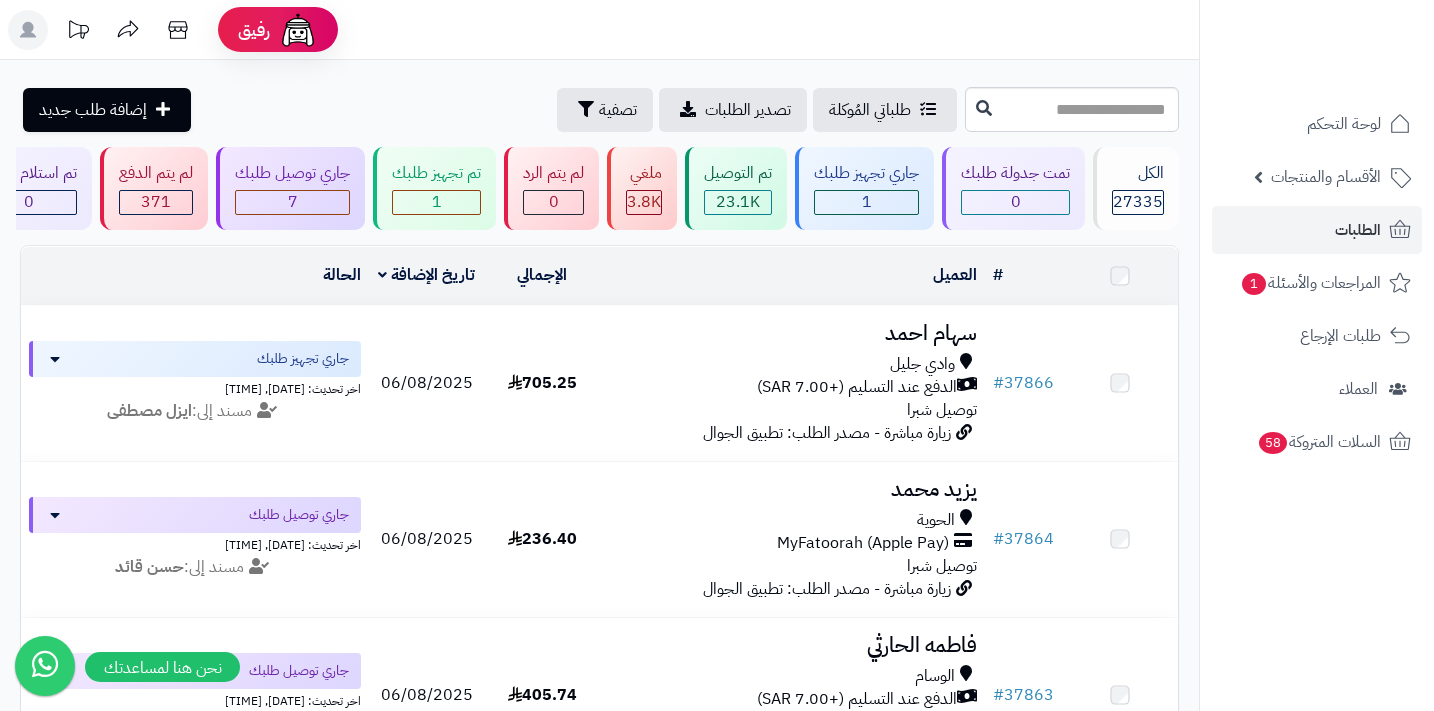 scroll, scrollTop: 0, scrollLeft: 0, axis: both 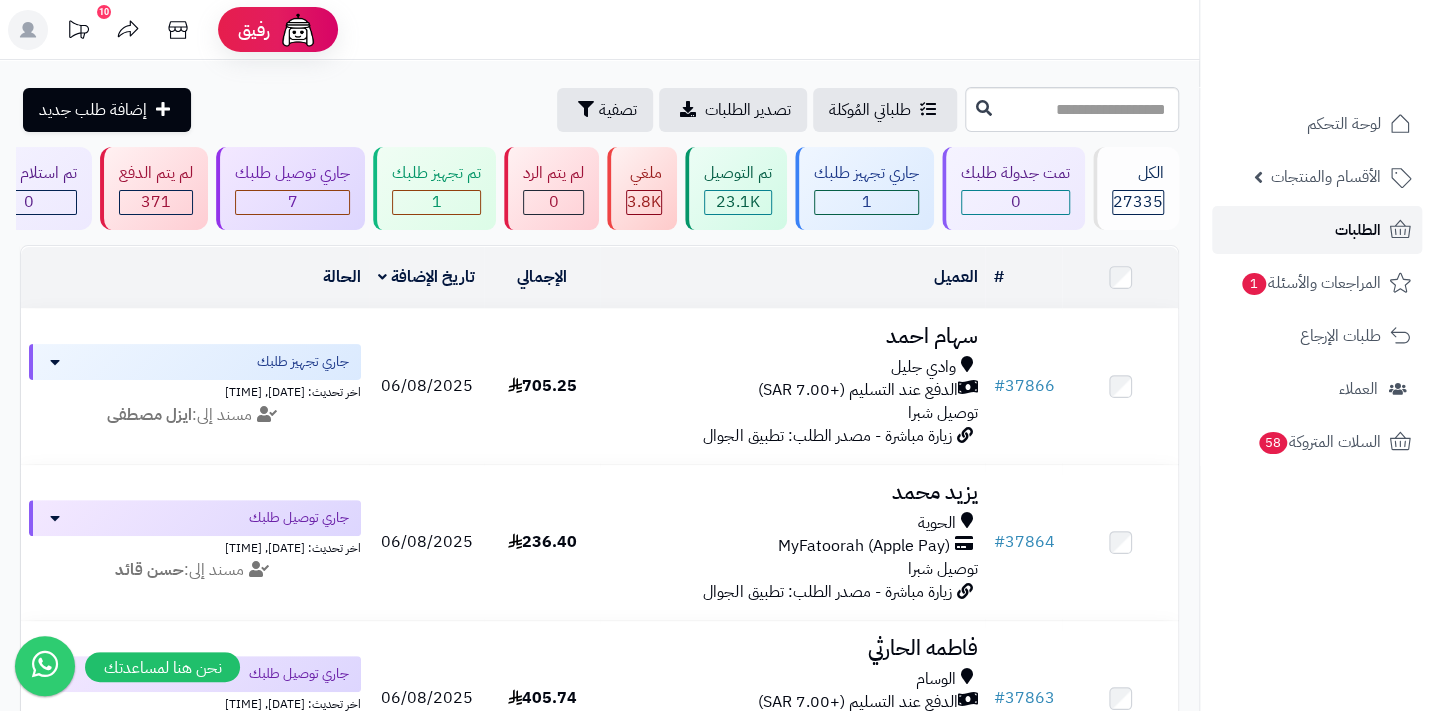 click on "الطلبات" at bounding box center [1358, 230] 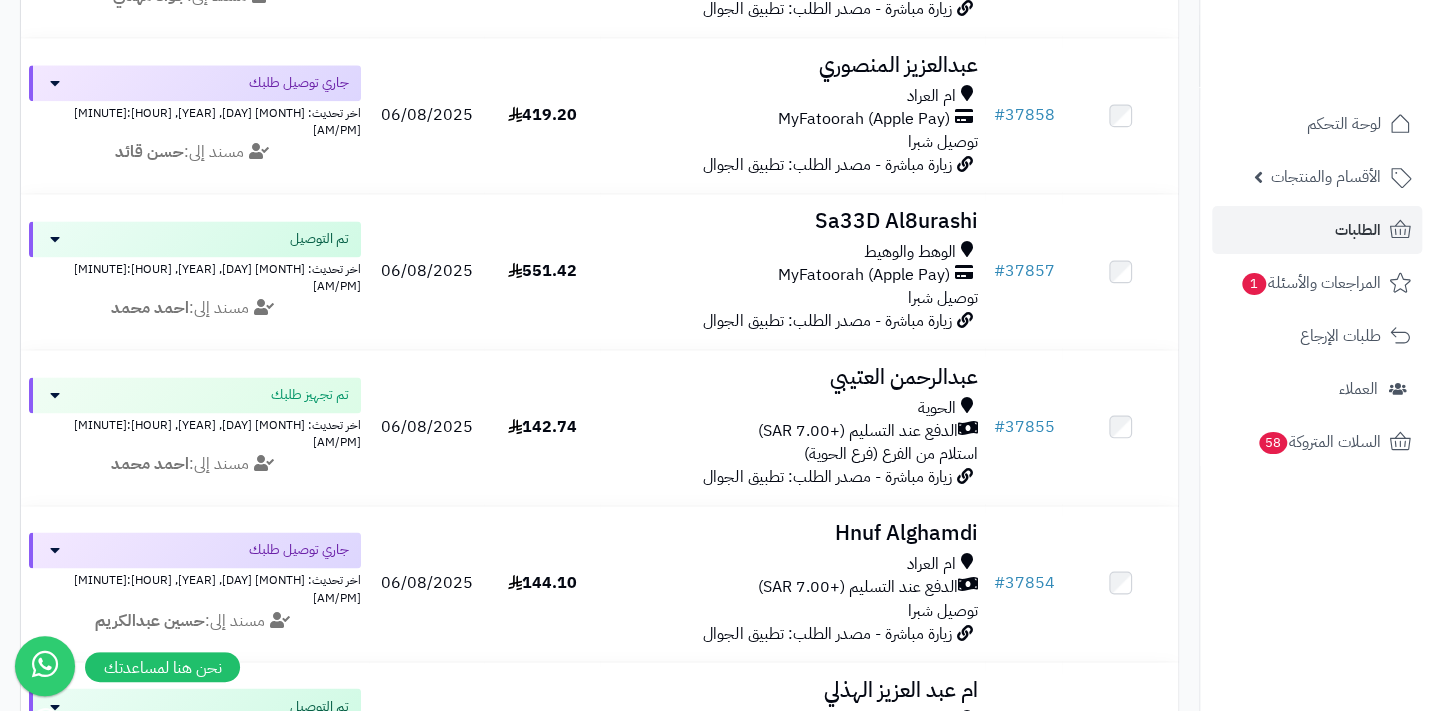 scroll, scrollTop: 1454, scrollLeft: 0, axis: vertical 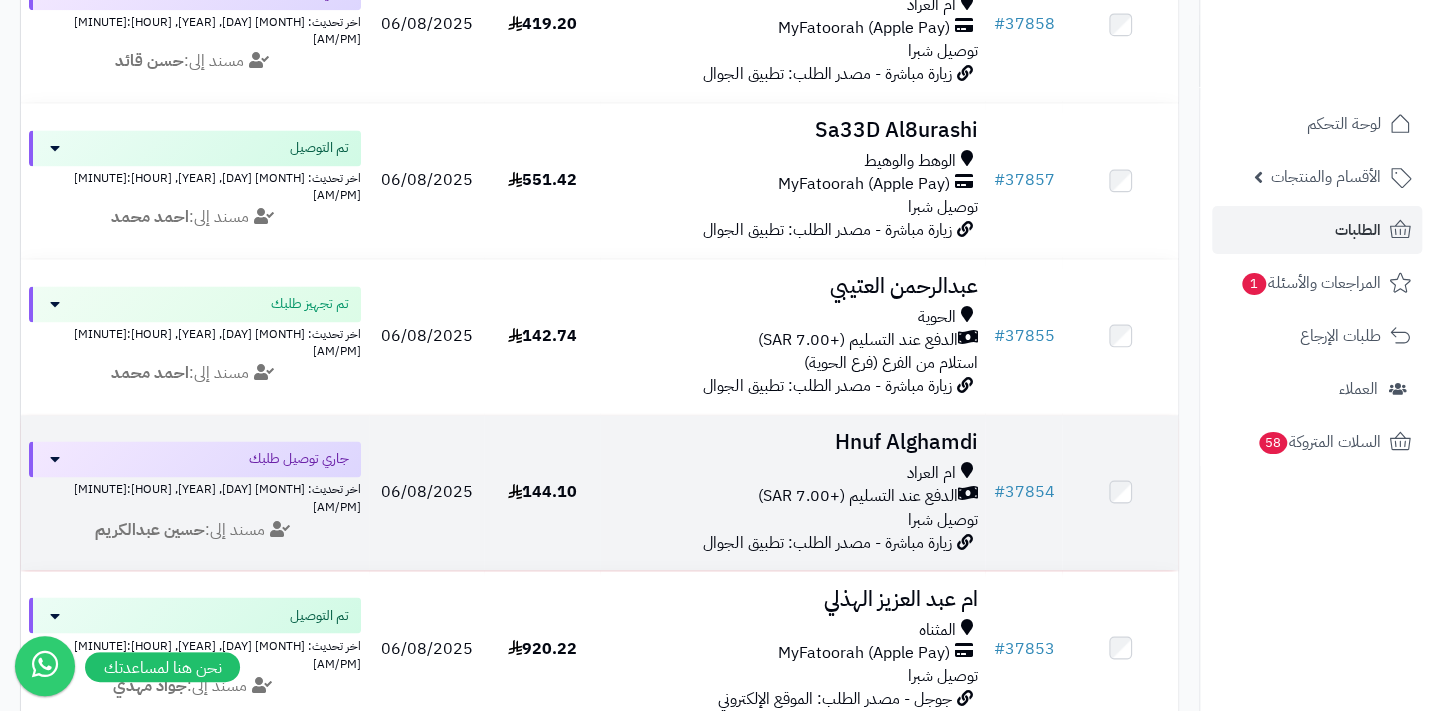 click on "الدفع عند التسليم (+7.00 SAR)" at bounding box center [857, 496] 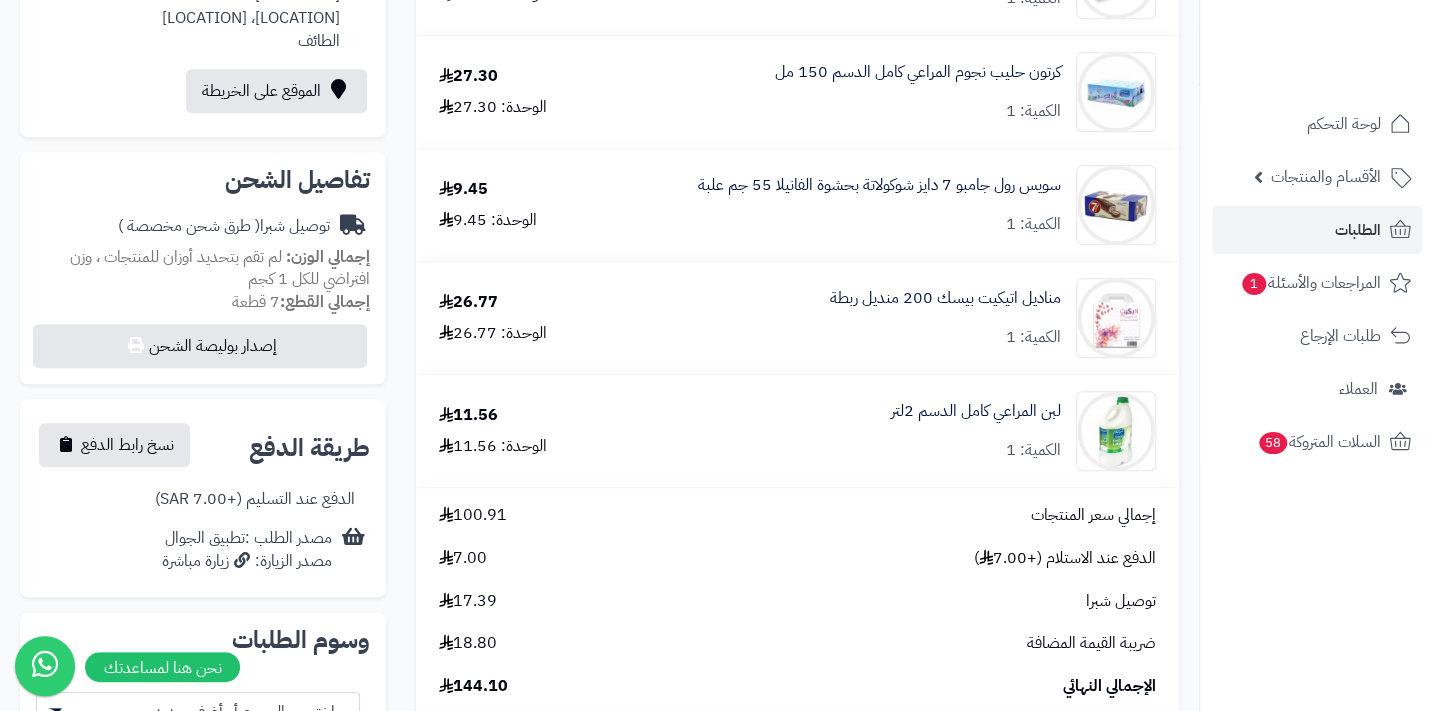 scroll, scrollTop: 1000, scrollLeft: 0, axis: vertical 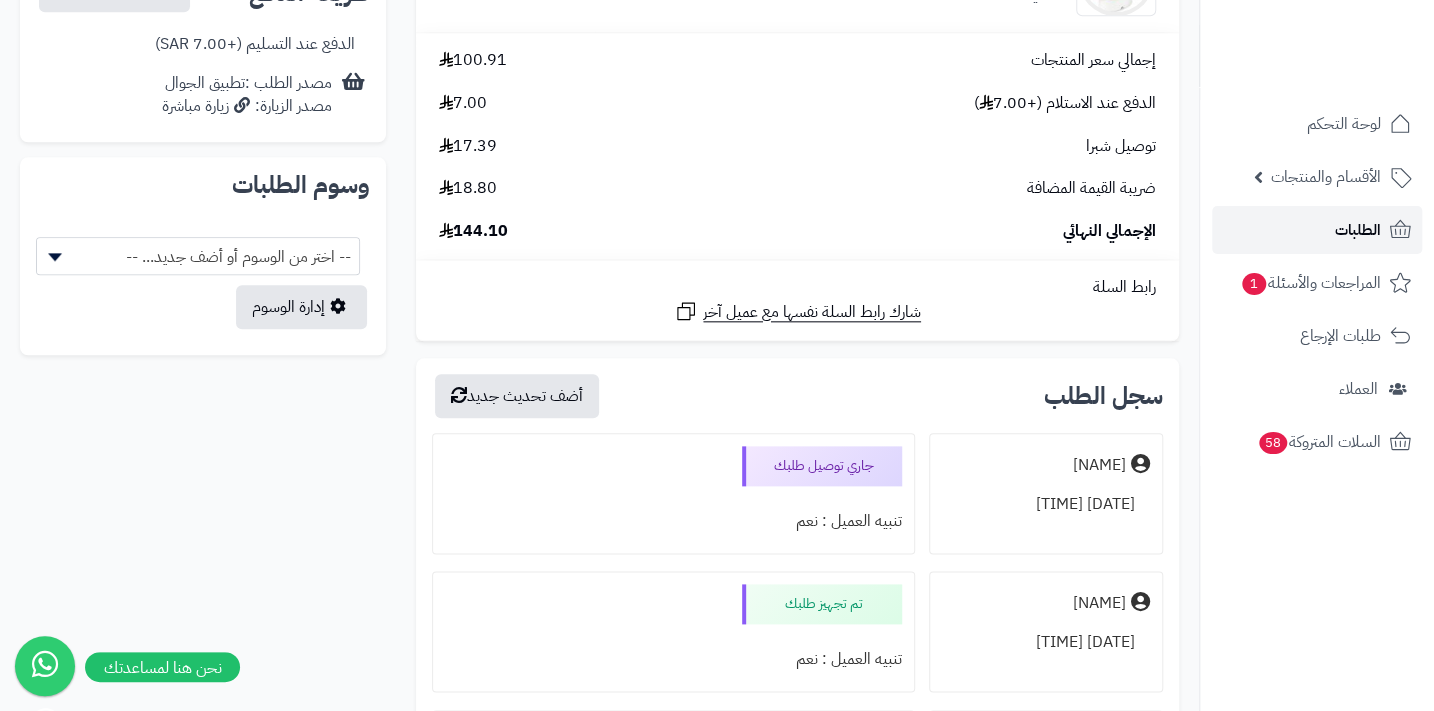 click 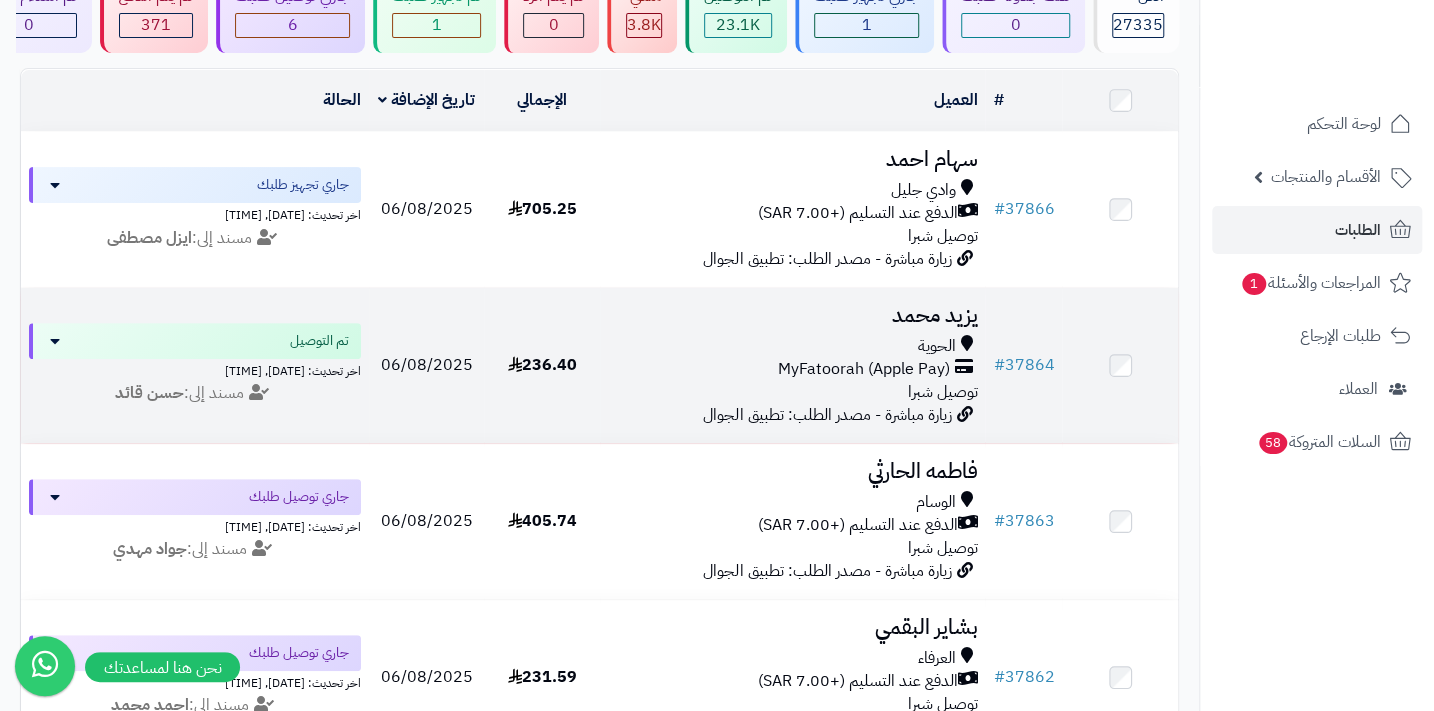 scroll, scrollTop: 181, scrollLeft: 0, axis: vertical 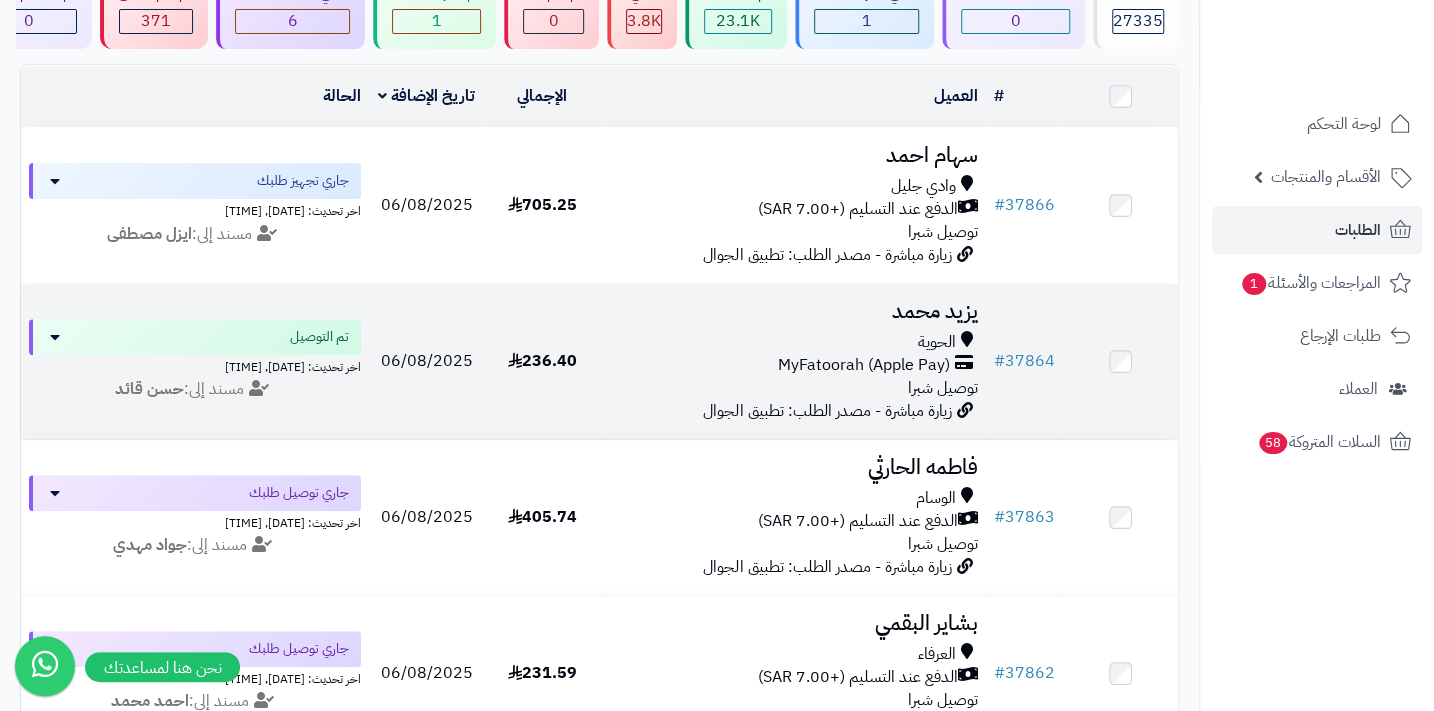 click on "الحوية
MyFatoorah (Apple Pay)
توصيل شبرا" at bounding box center (792, 365) 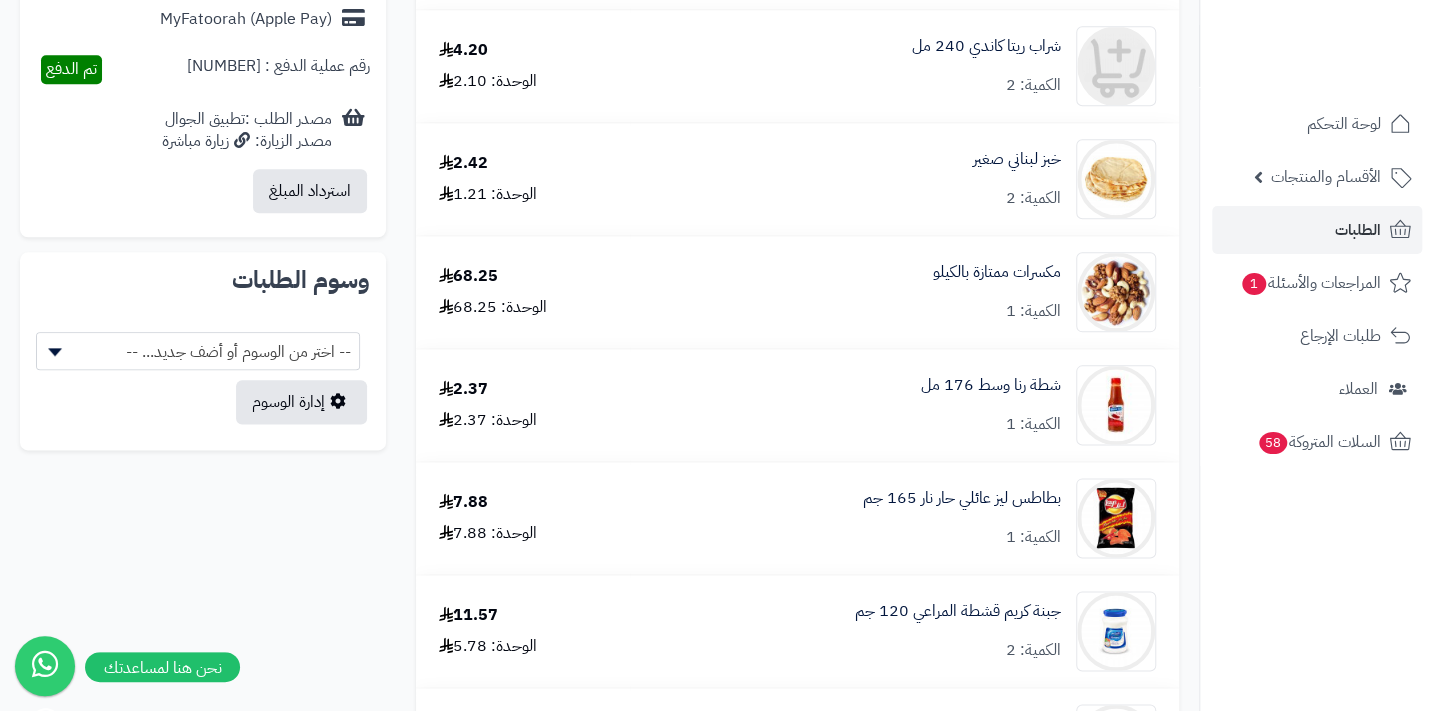 scroll, scrollTop: 1636, scrollLeft: 0, axis: vertical 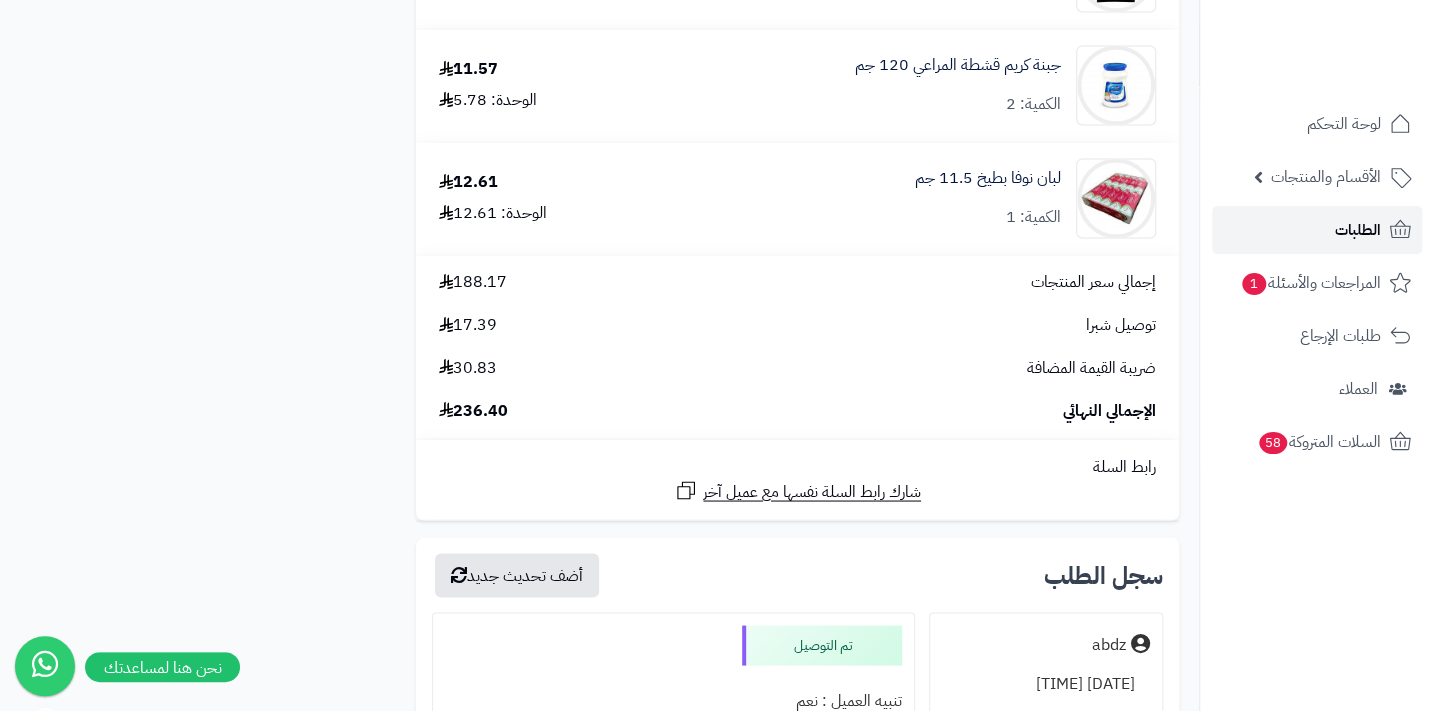 click on "الطلبات" at bounding box center [1317, 230] 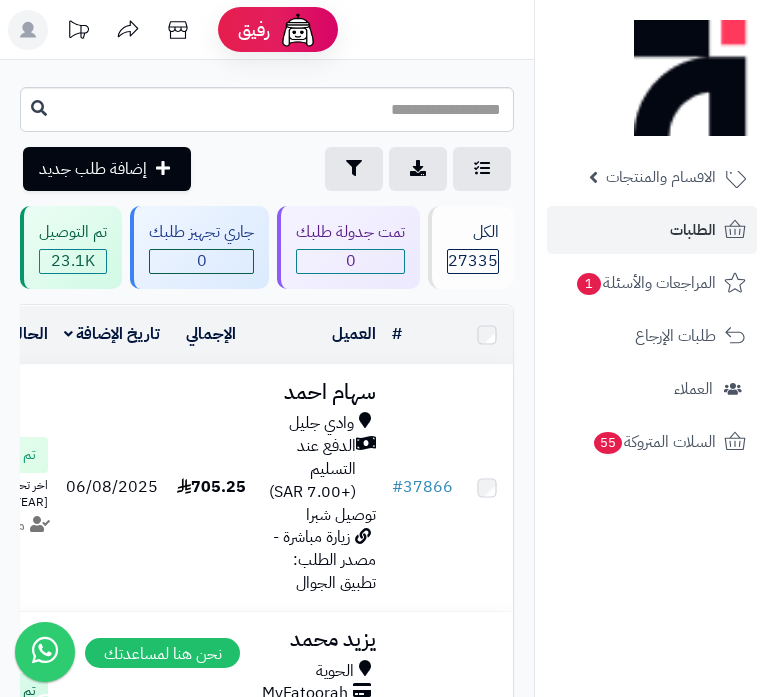 scroll, scrollTop: 0, scrollLeft: 0, axis: both 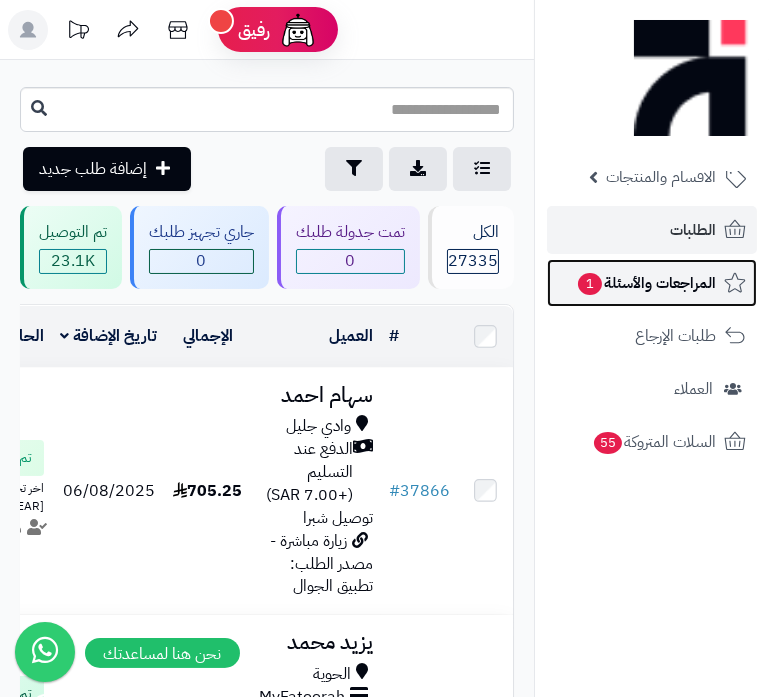 click on "المراجعات والأسئلة  1" at bounding box center [652, 283] 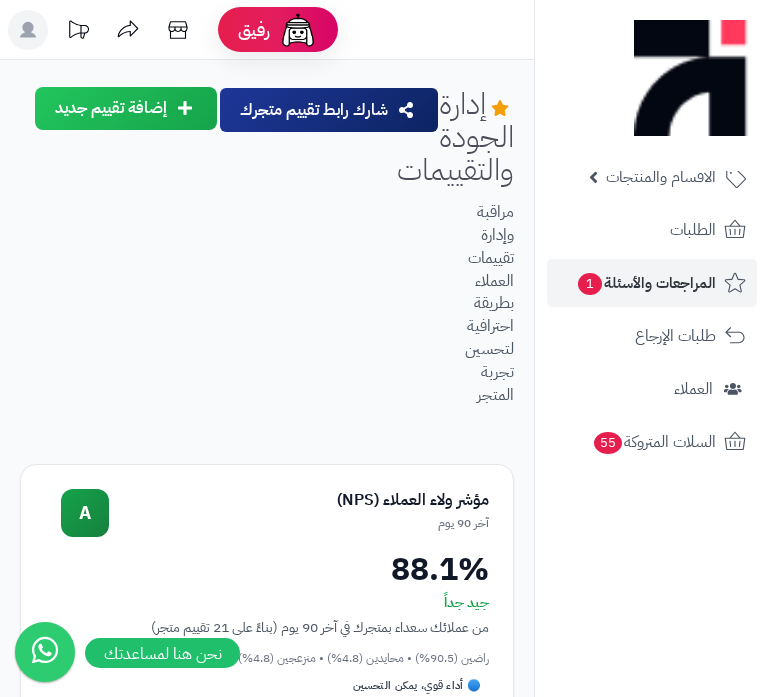 scroll, scrollTop: 0, scrollLeft: 0, axis: both 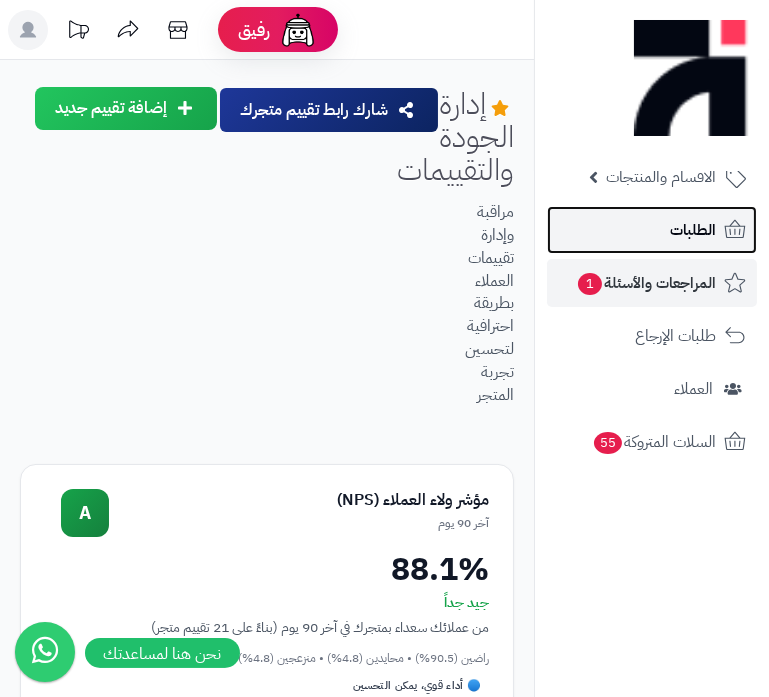 click on "الطلبات" at bounding box center [693, 230] 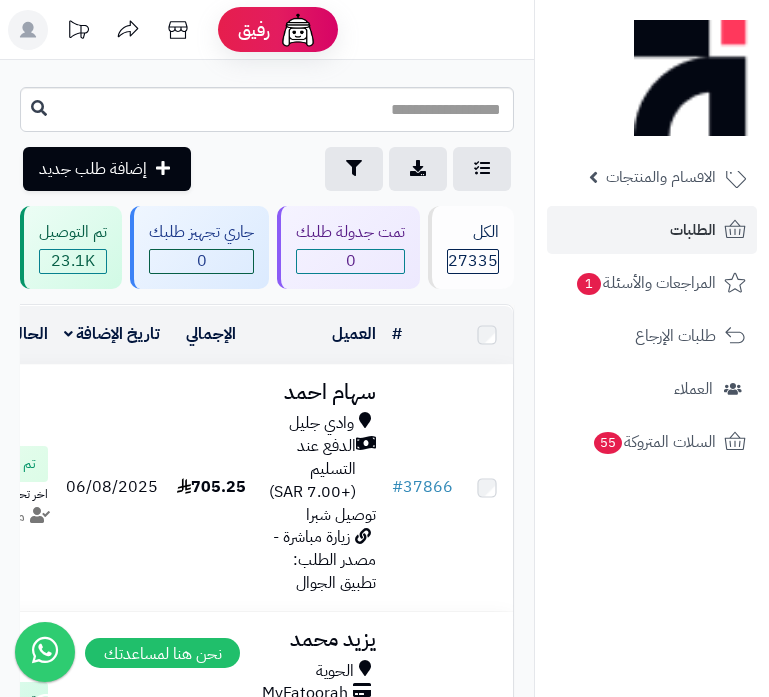 scroll, scrollTop: 0, scrollLeft: 0, axis: both 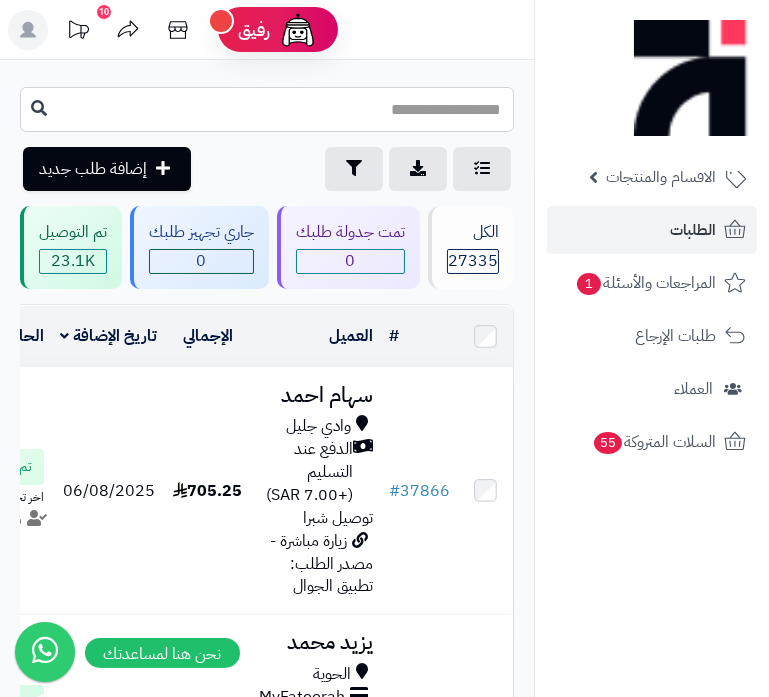 click at bounding box center [267, 109] 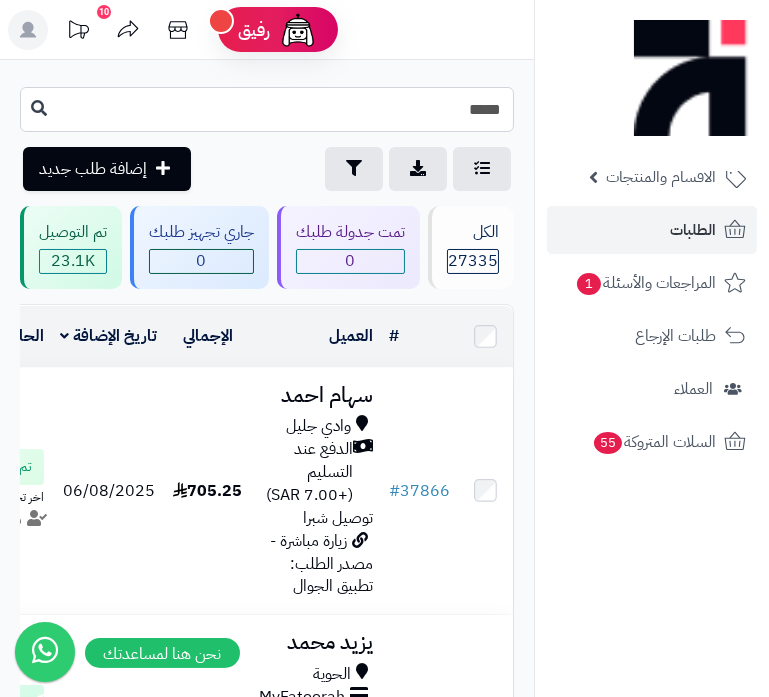 type on "*****" 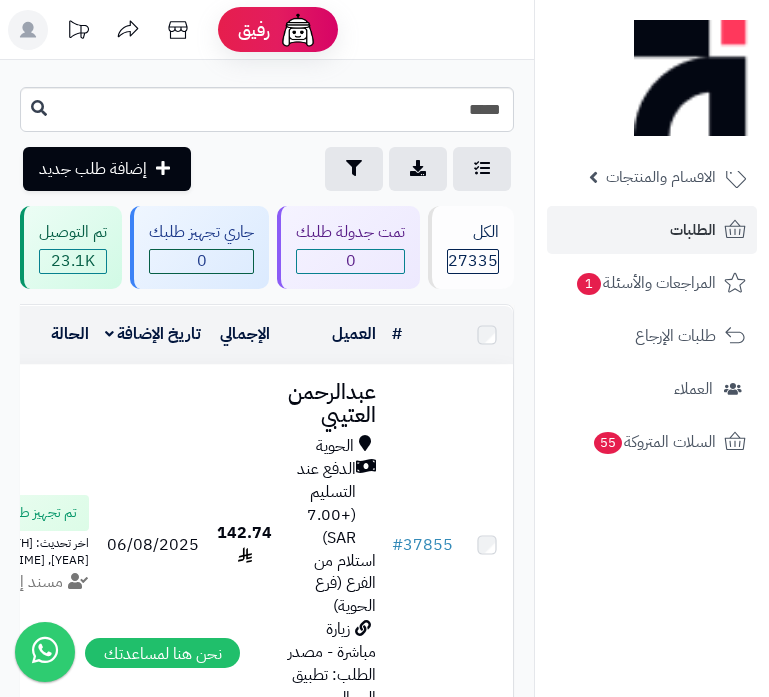 scroll, scrollTop: 0, scrollLeft: 0, axis: both 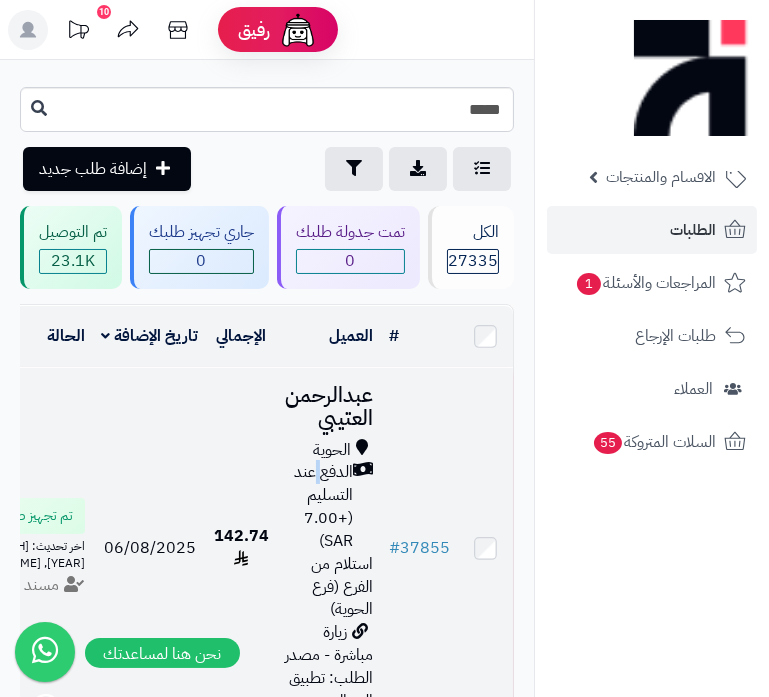 click on "الدفع عند التسليم (+7.00 SAR)" at bounding box center [319, 506] 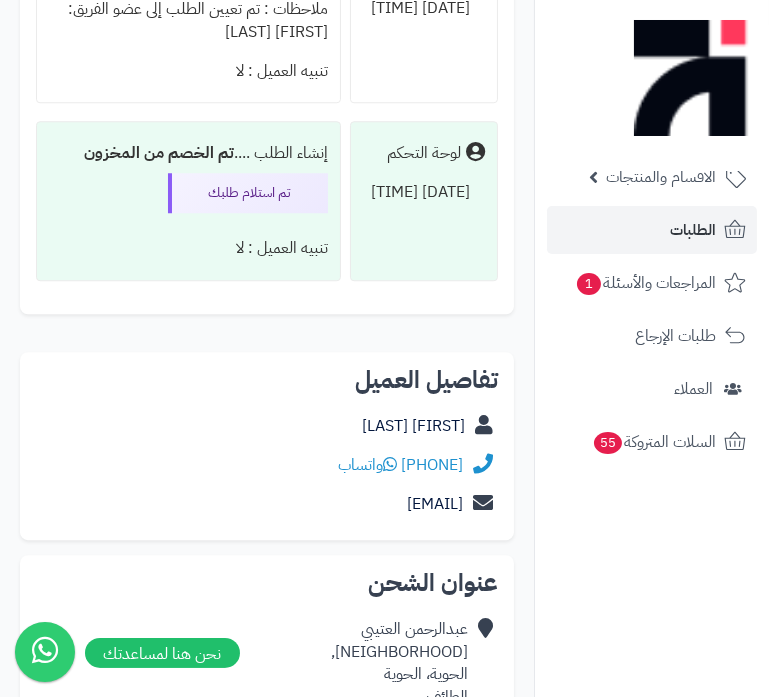 scroll, scrollTop: 6454, scrollLeft: 0, axis: vertical 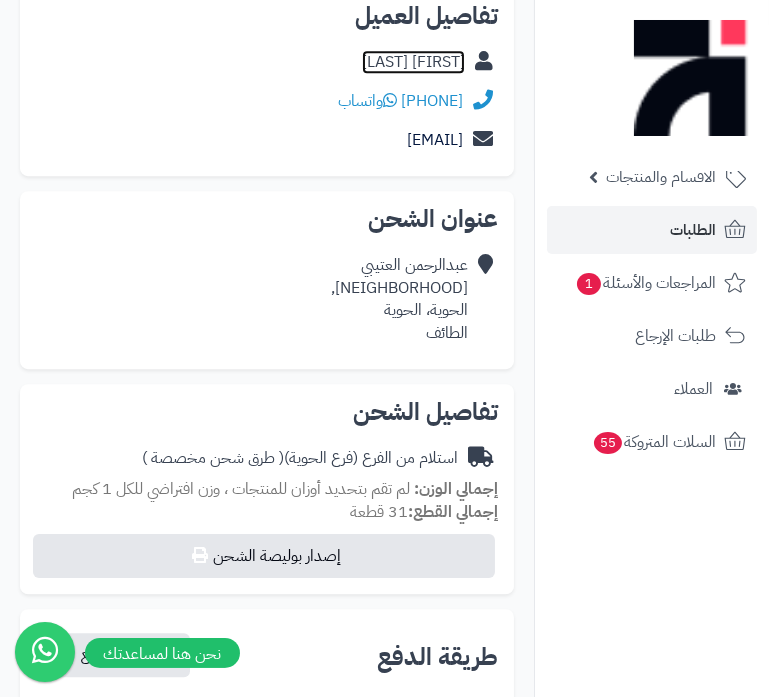 click on "[FIRST] [LAST]" at bounding box center [413, 62] 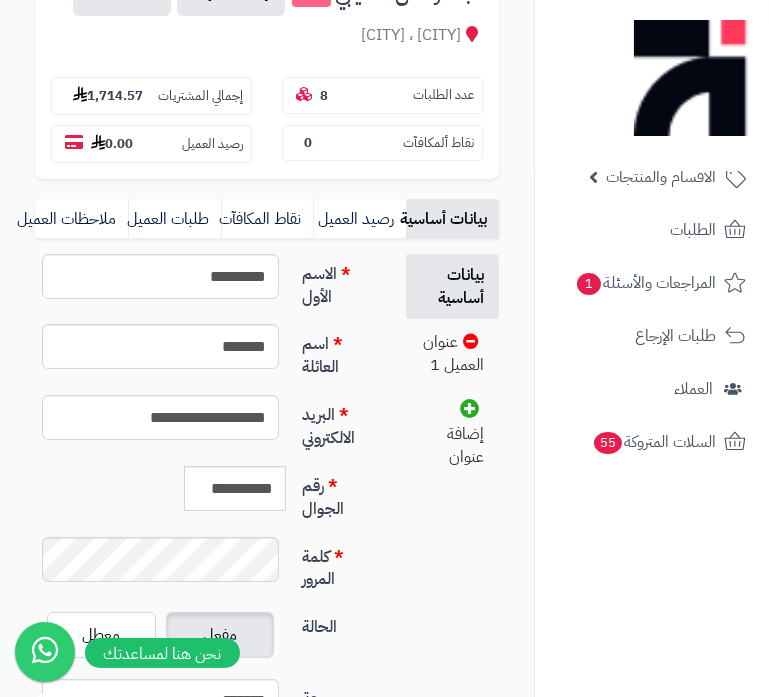 scroll, scrollTop: 363, scrollLeft: 0, axis: vertical 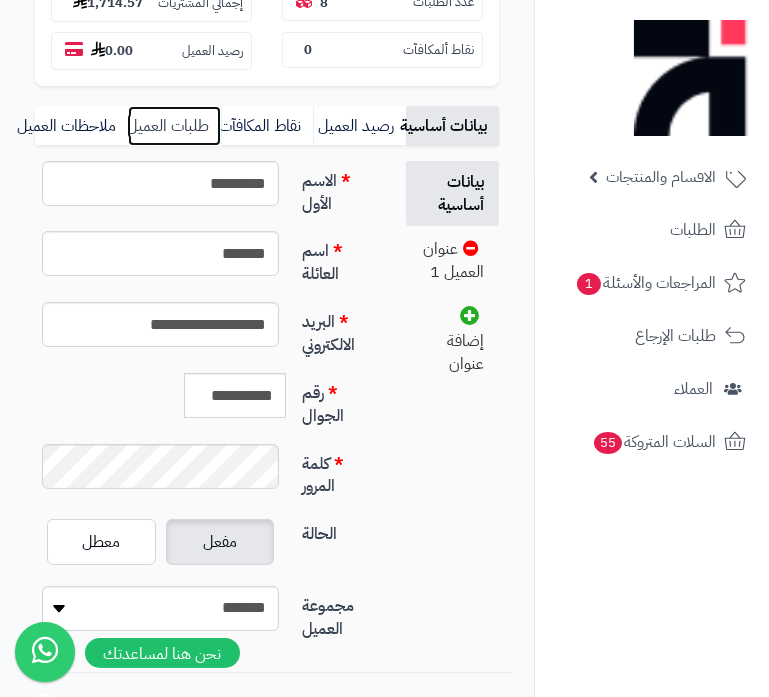 click on "طلبات العميل" at bounding box center (174, 126) 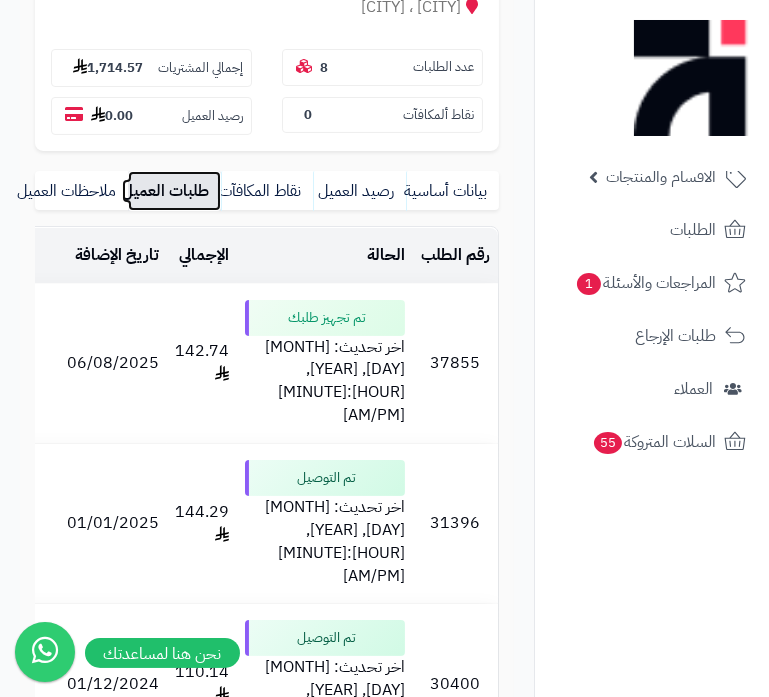 scroll, scrollTop: 272, scrollLeft: 0, axis: vertical 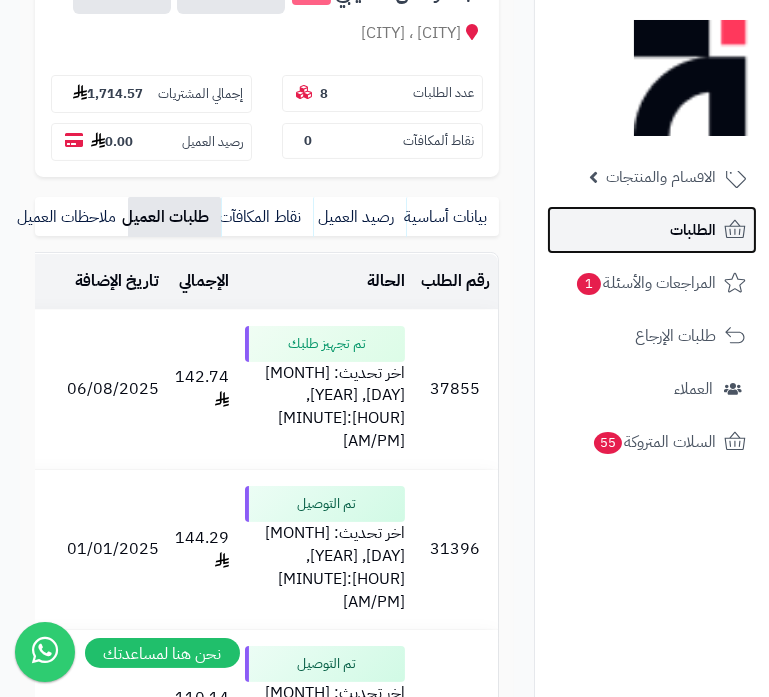 click on "الطلبات" at bounding box center [693, 230] 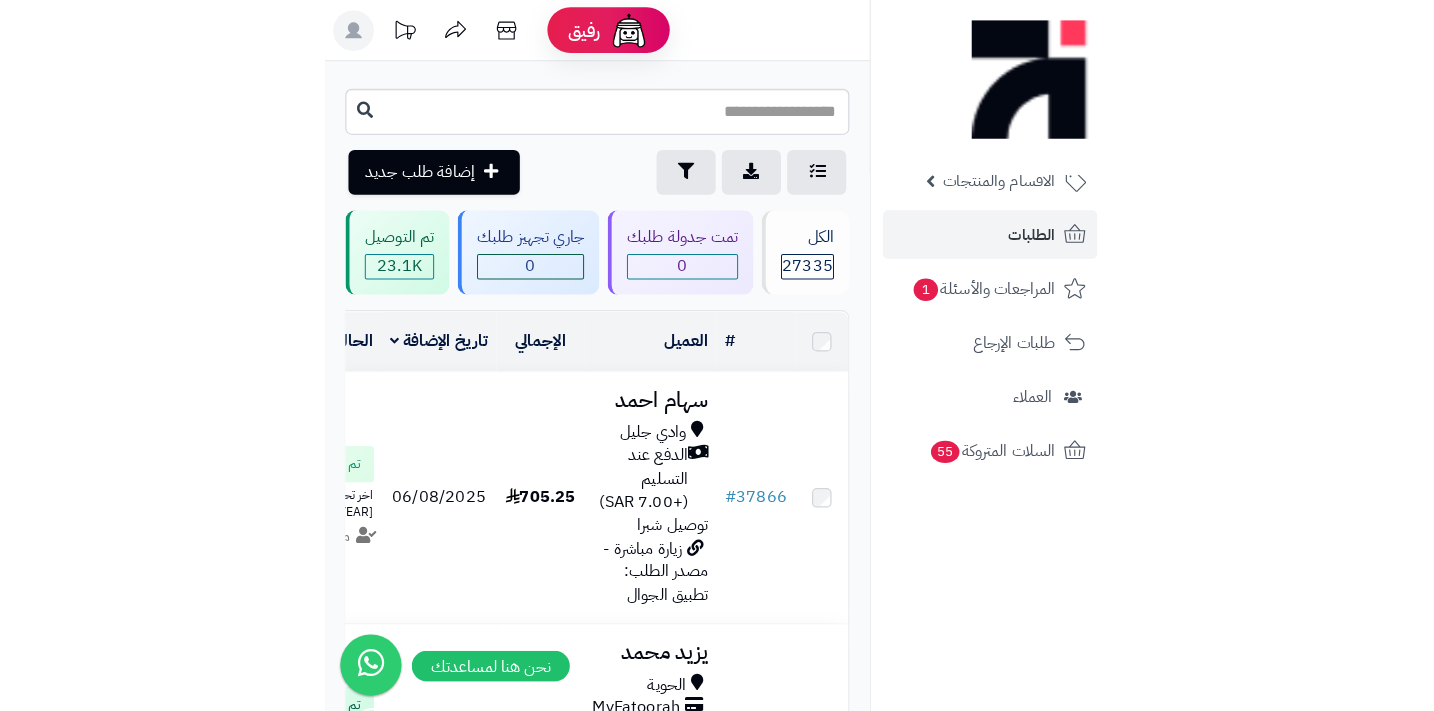 scroll, scrollTop: 0, scrollLeft: 0, axis: both 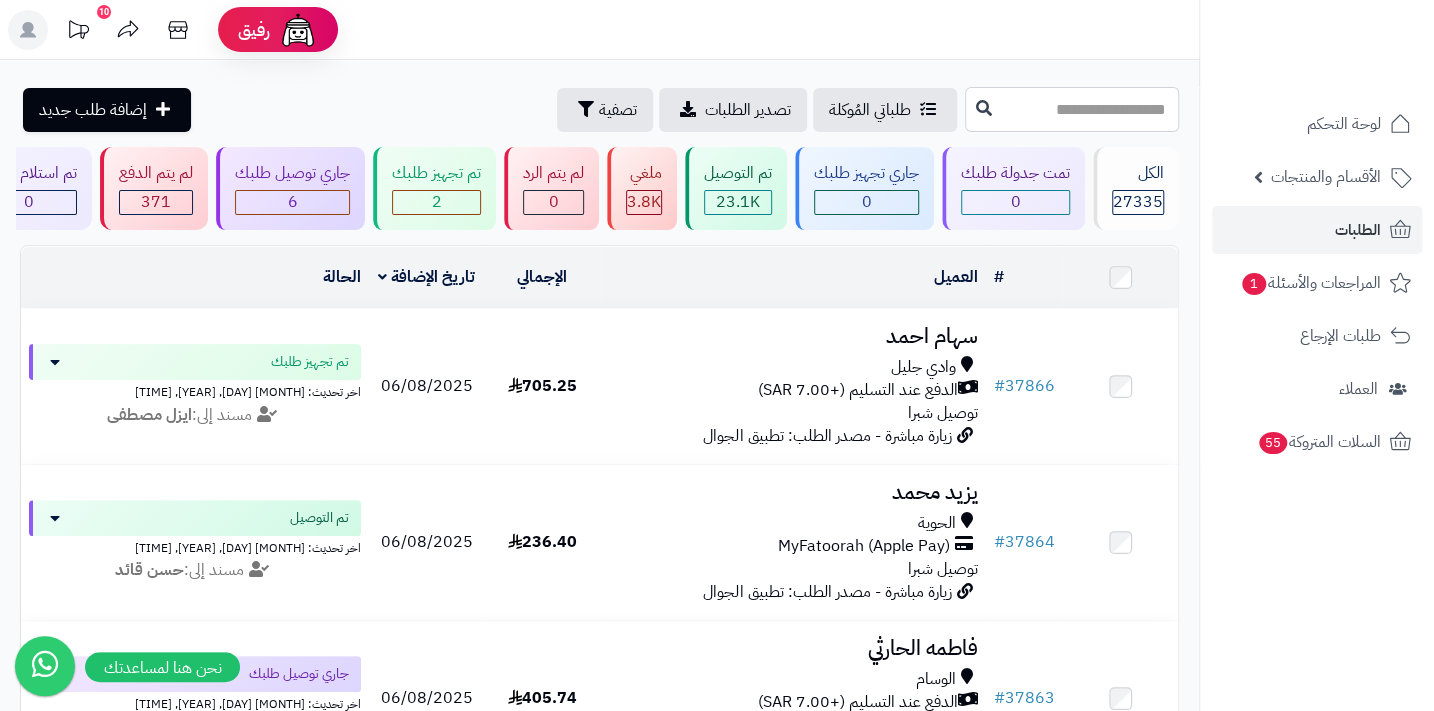 click at bounding box center (1072, 109) 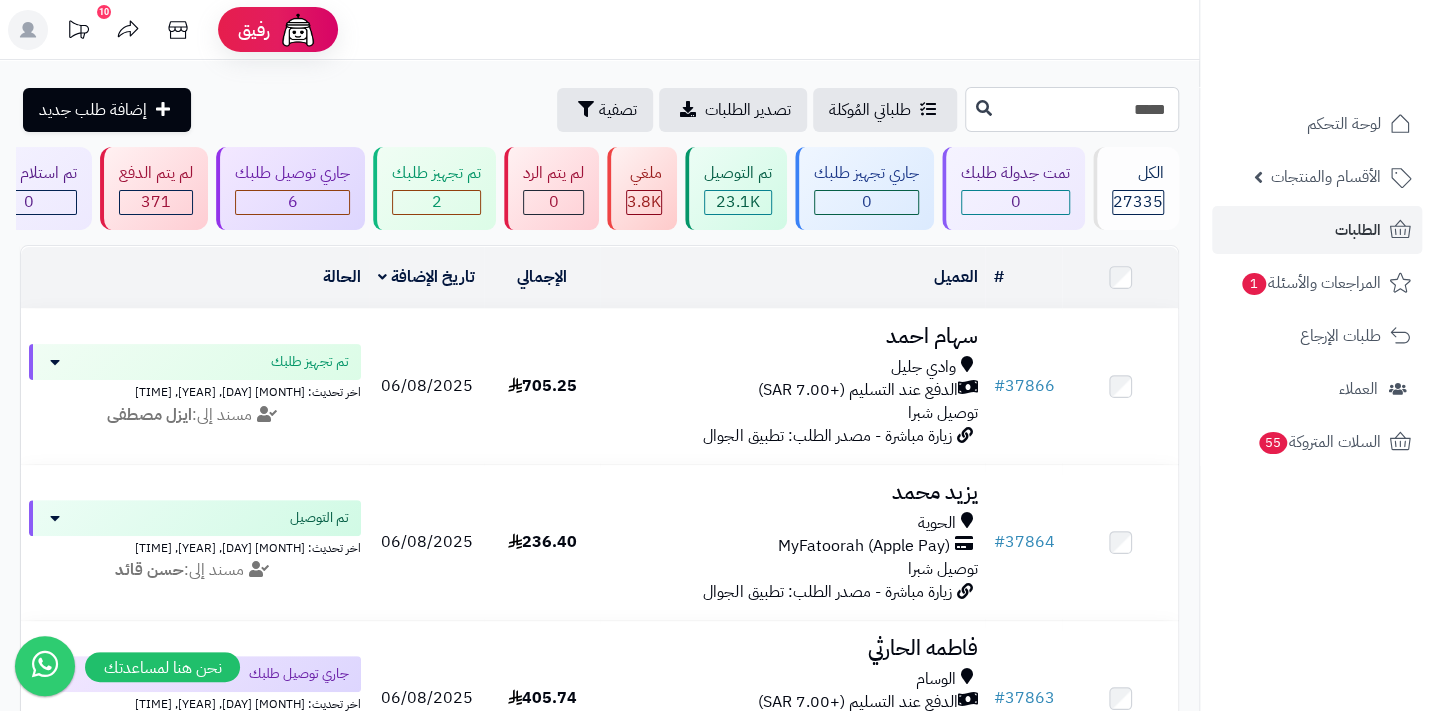 type on "*****" 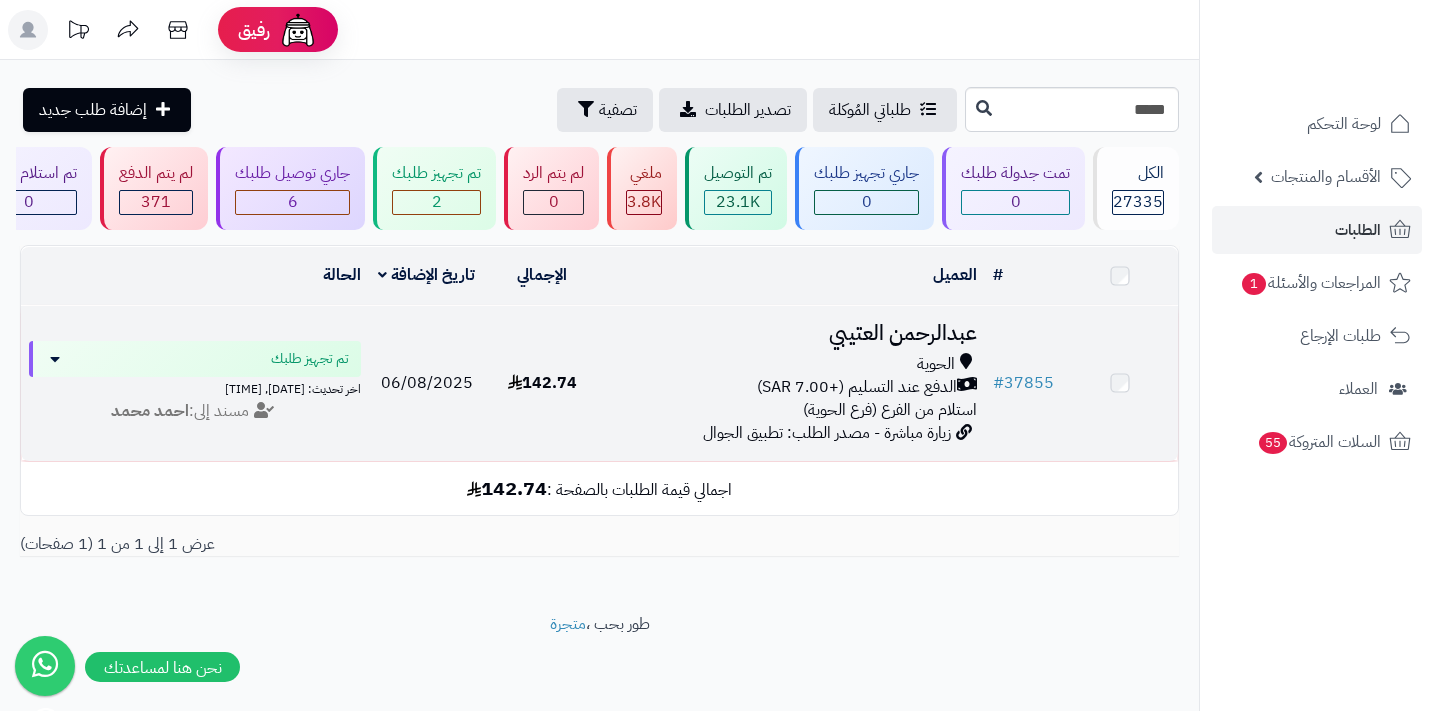 scroll, scrollTop: 0, scrollLeft: 0, axis: both 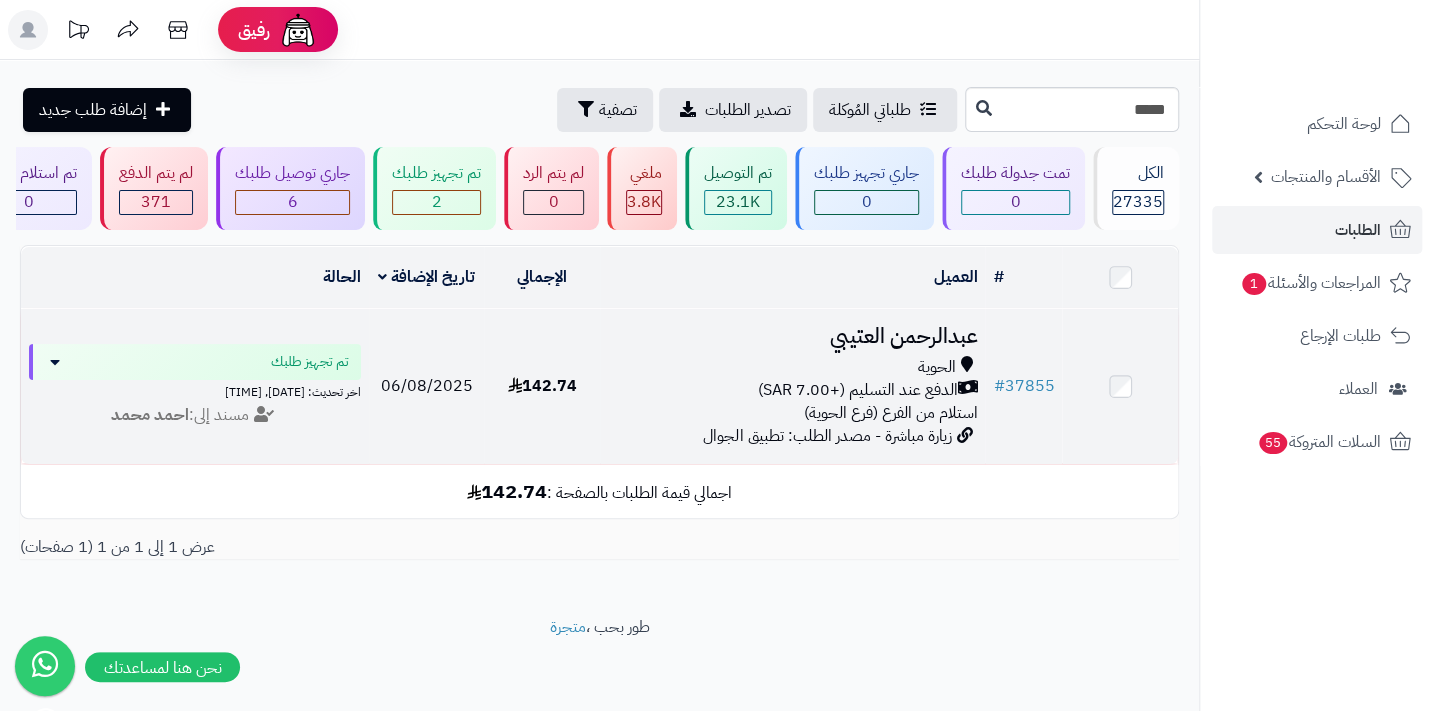 click on "الدفع عند التسليم (+7.00 SAR)" at bounding box center (857, 390) 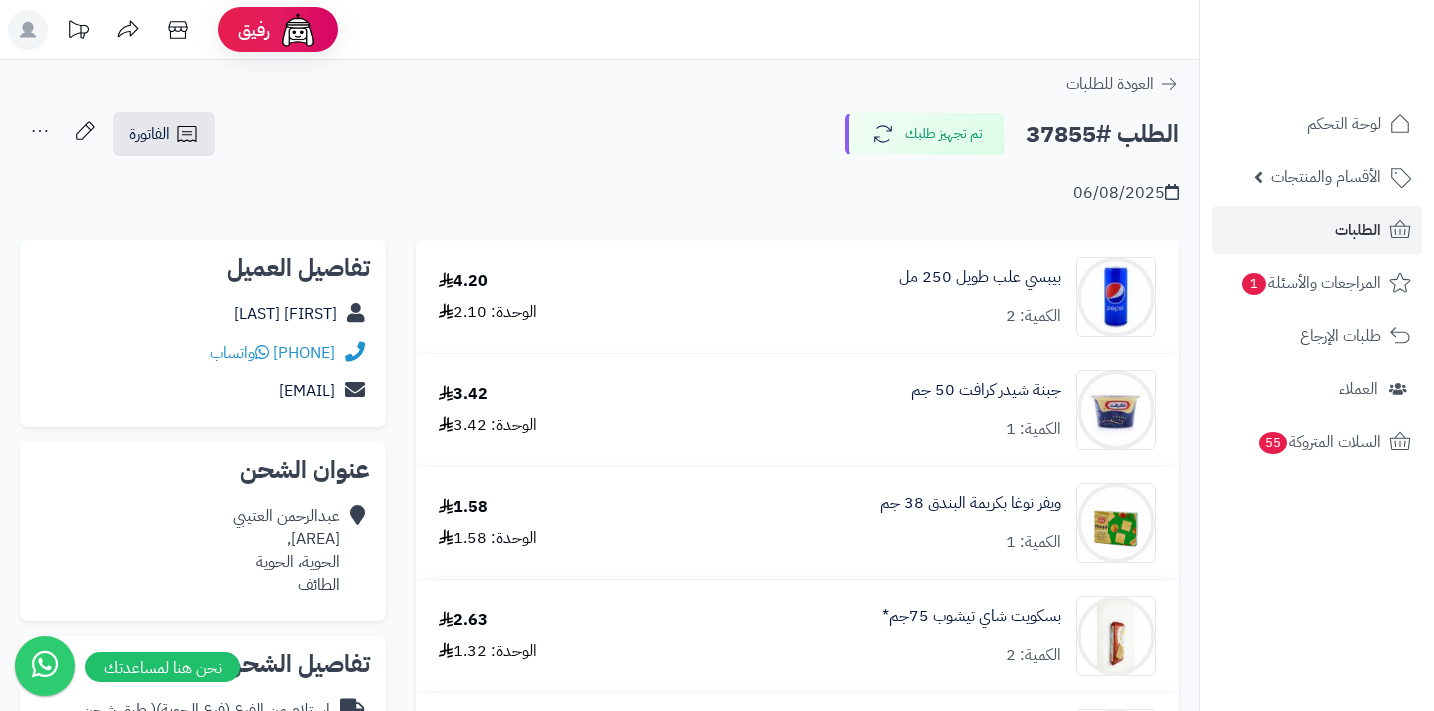 scroll, scrollTop: 0, scrollLeft: 0, axis: both 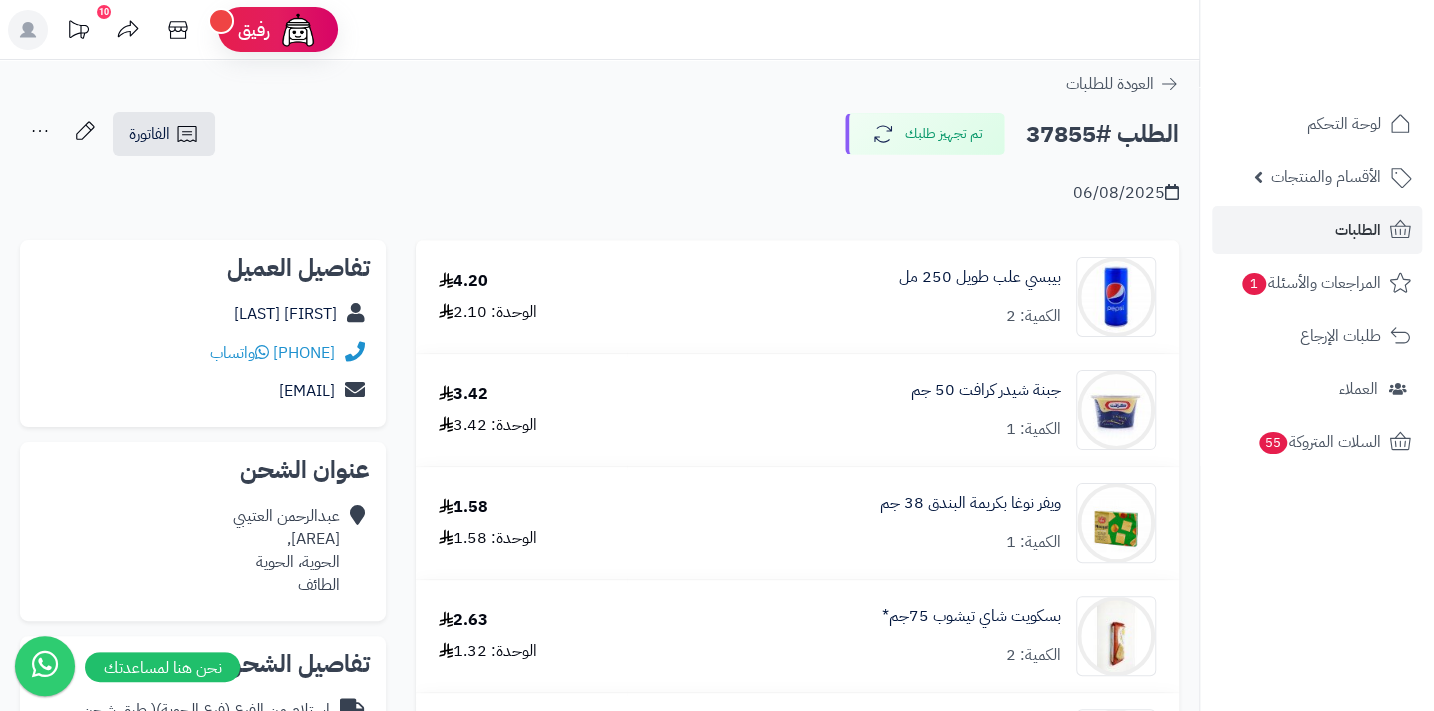 drag, startPoint x: 218, startPoint y: 352, endPoint x: 331, endPoint y: 349, distance: 113.03982 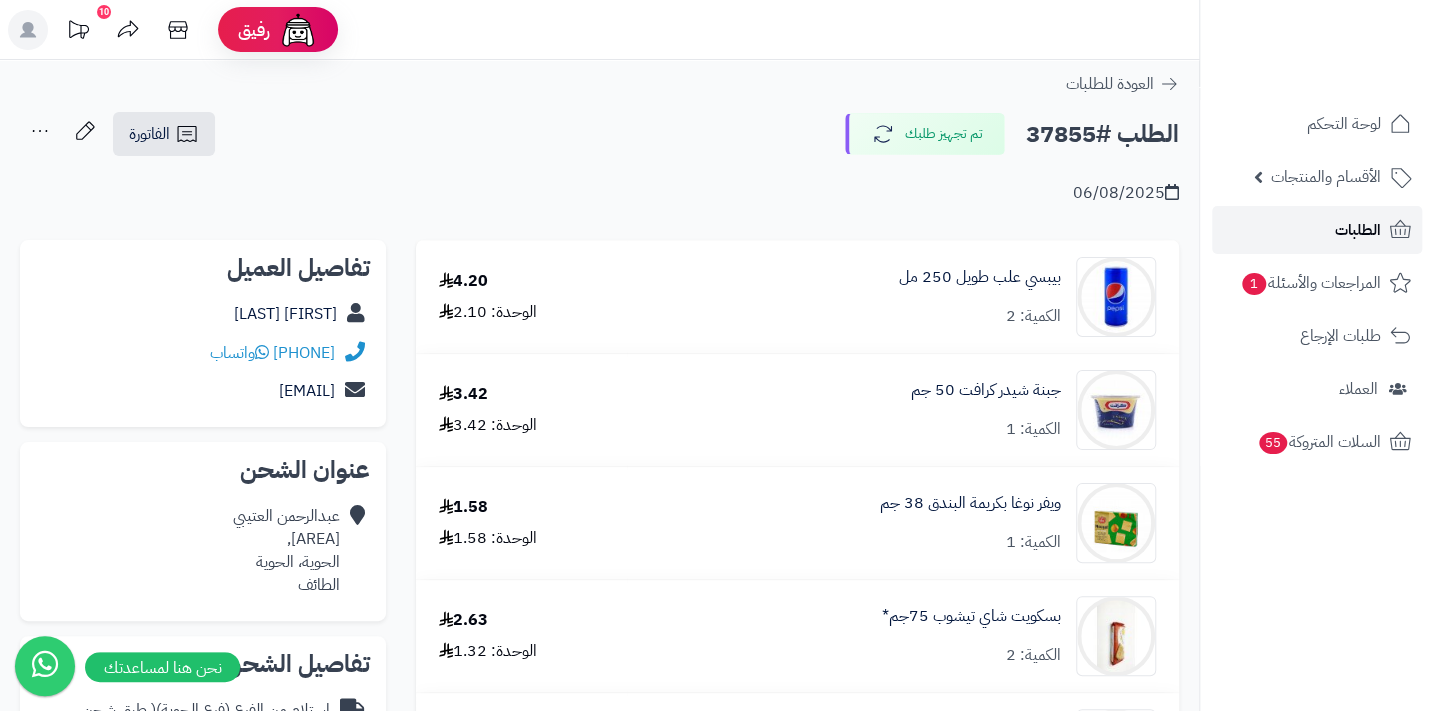click on "الطلبات" at bounding box center [1358, 230] 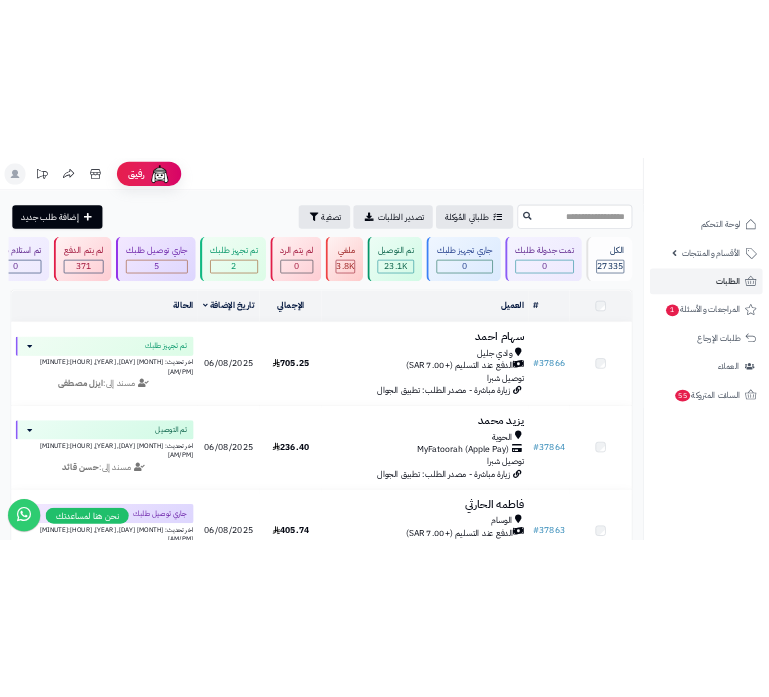 scroll, scrollTop: 0, scrollLeft: 0, axis: both 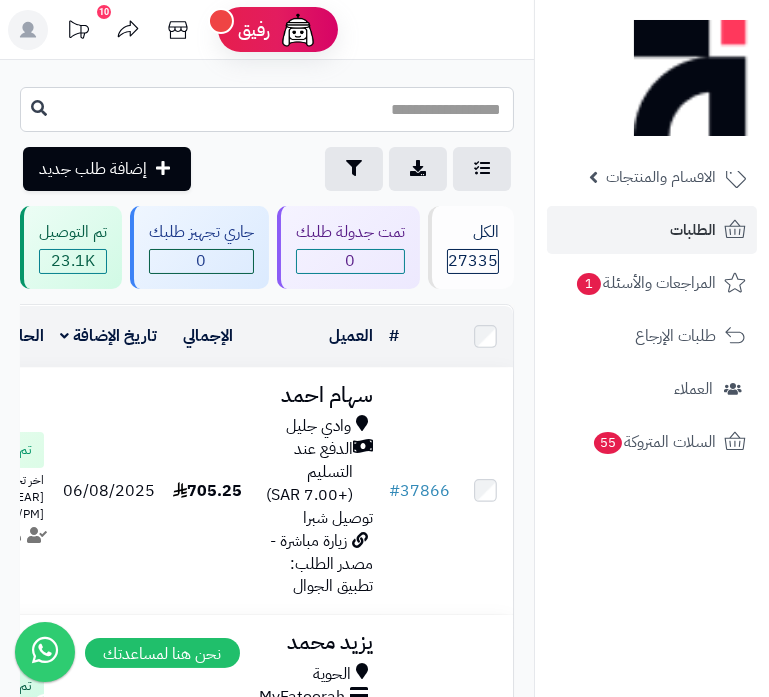 drag, startPoint x: 367, startPoint y: 124, endPoint x: 378, endPoint y: 123, distance: 11.045361 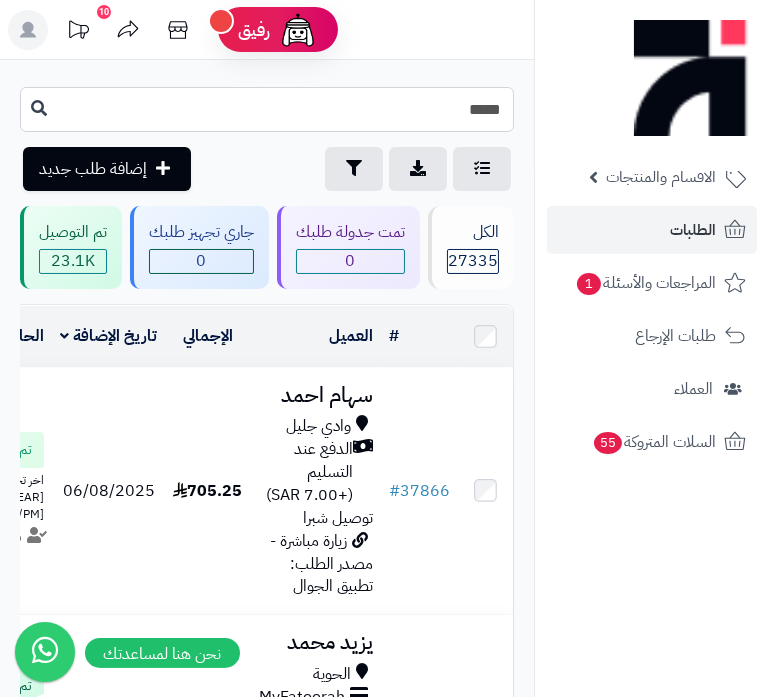 type on "*****" 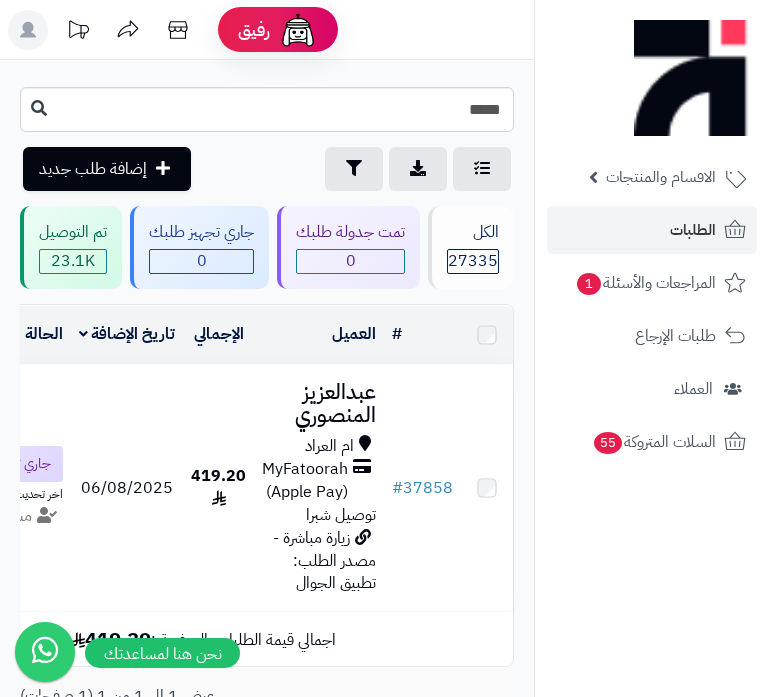 scroll, scrollTop: 0, scrollLeft: 0, axis: both 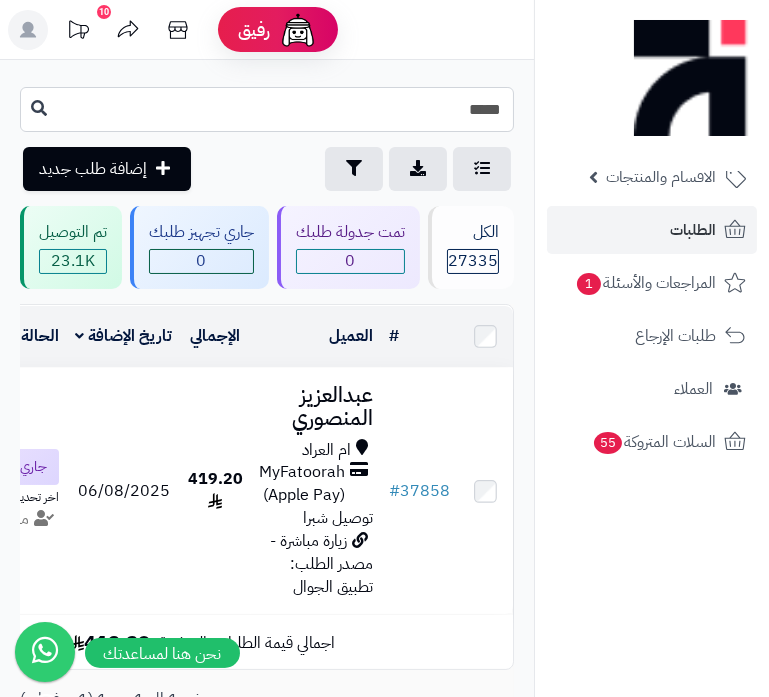 click on "*****" at bounding box center [267, 109] 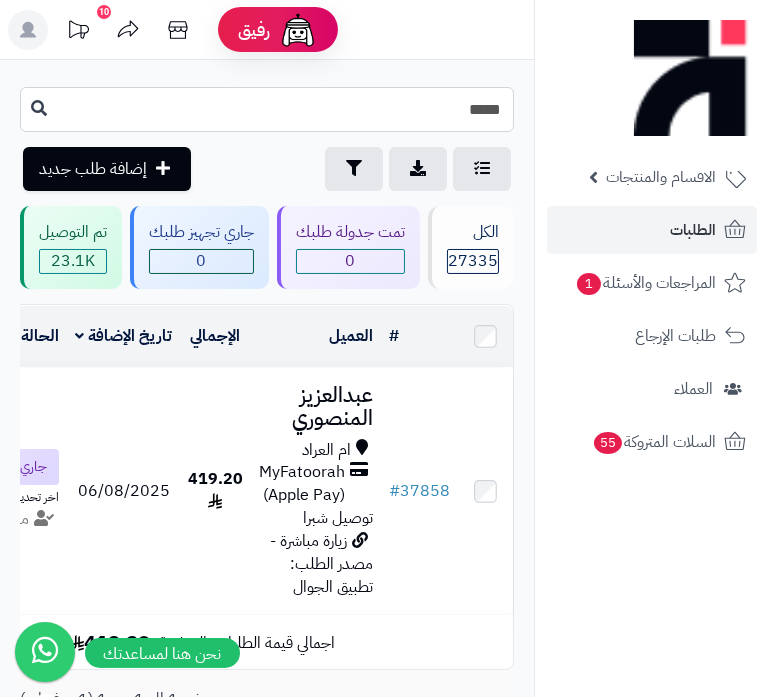type on "*****" 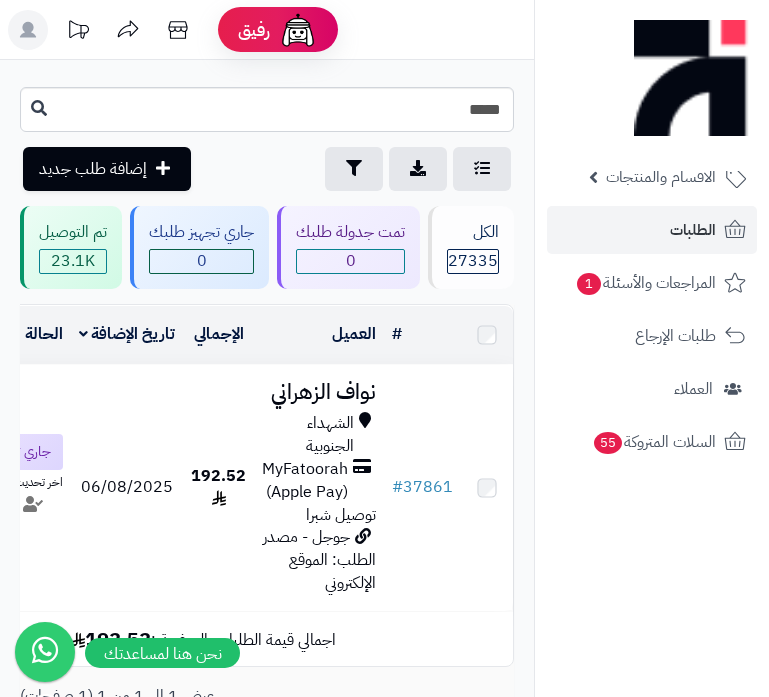 scroll, scrollTop: 0, scrollLeft: 0, axis: both 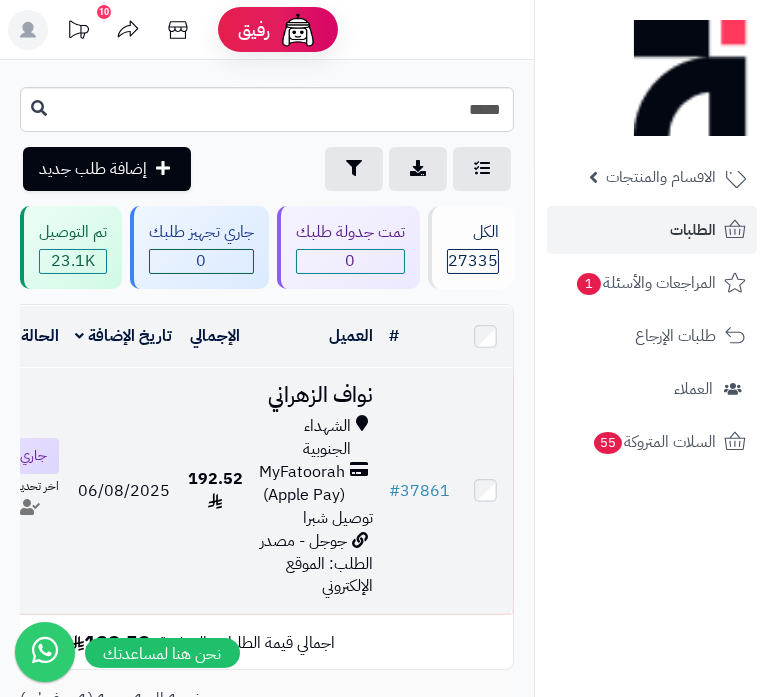 click on "MyFatoorah (Apple Pay)" at bounding box center [302, 484] 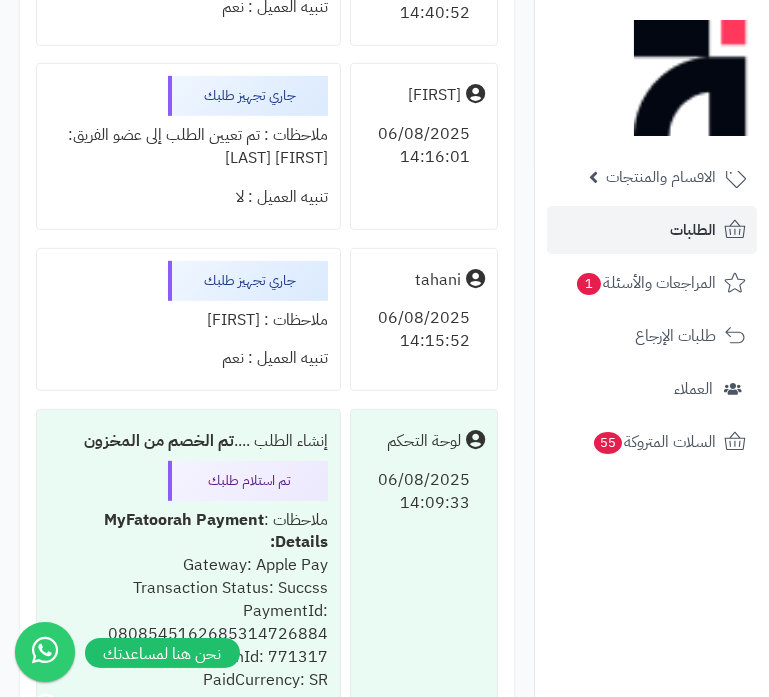 scroll, scrollTop: 1636, scrollLeft: 0, axis: vertical 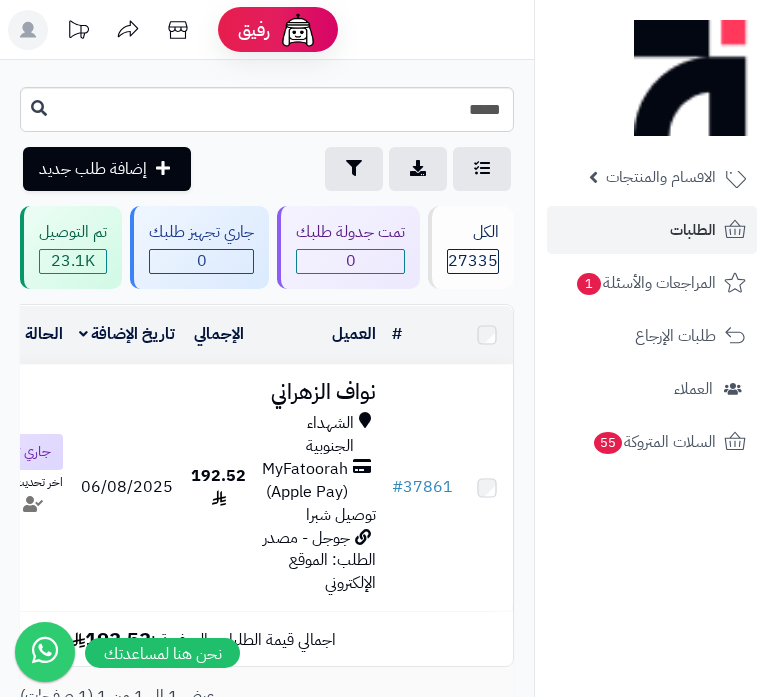 click on "*****" at bounding box center [267, 109] 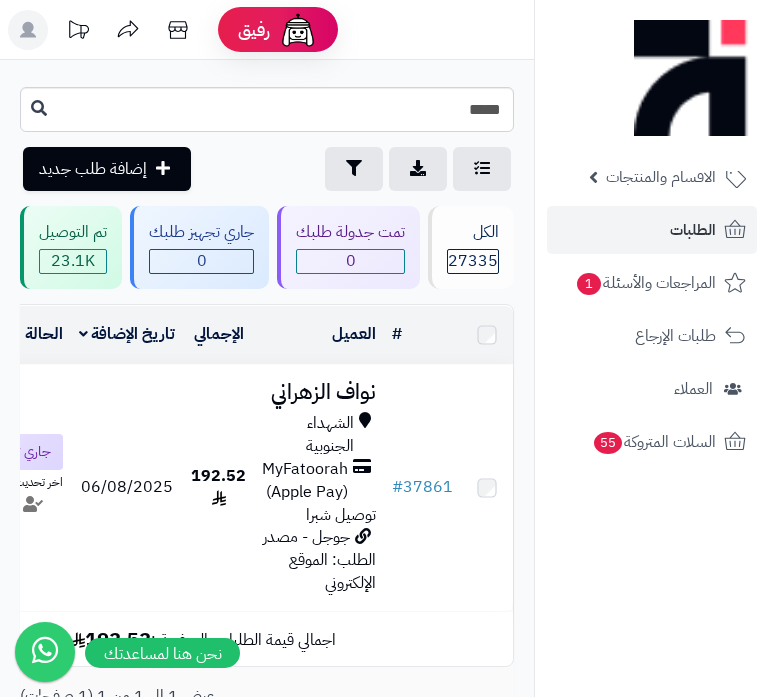 scroll, scrollTop: 0, scrollLeft: 0, axis: both 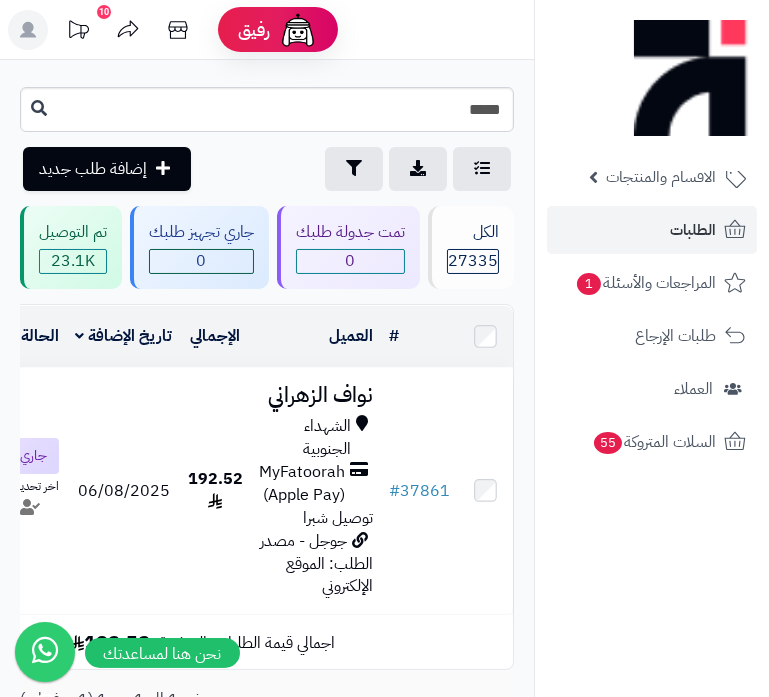 type on "*****" 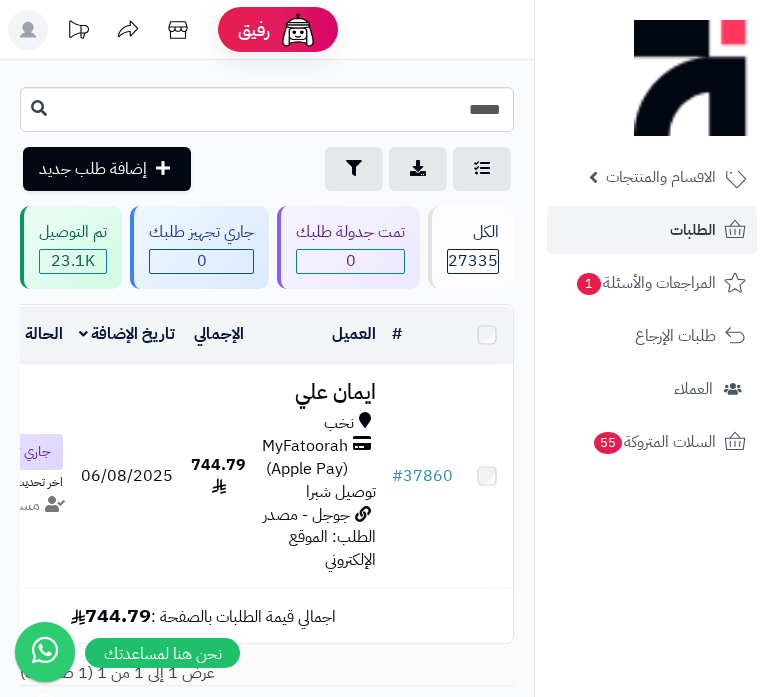 scroll, scrollTop: 0, scrollLeft: 0, axis: both 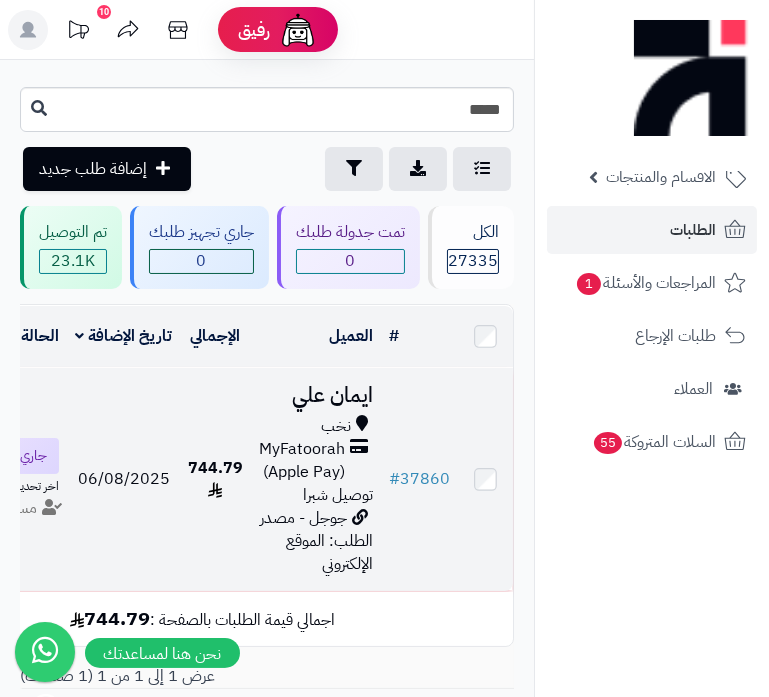 click on "نخب" at bounding box center [336, 426] 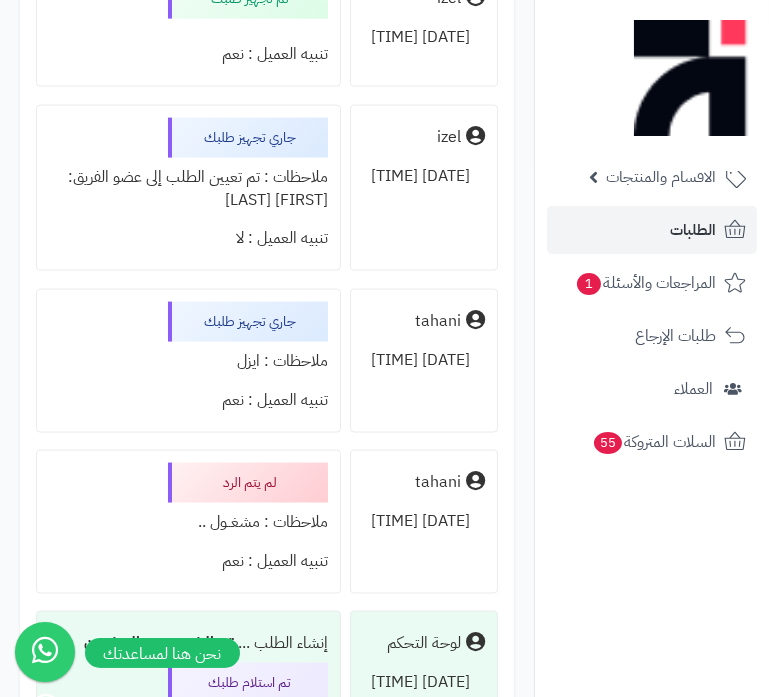 scroll, scrollTop: 3000, scrollLeft: 0, axis: vertical 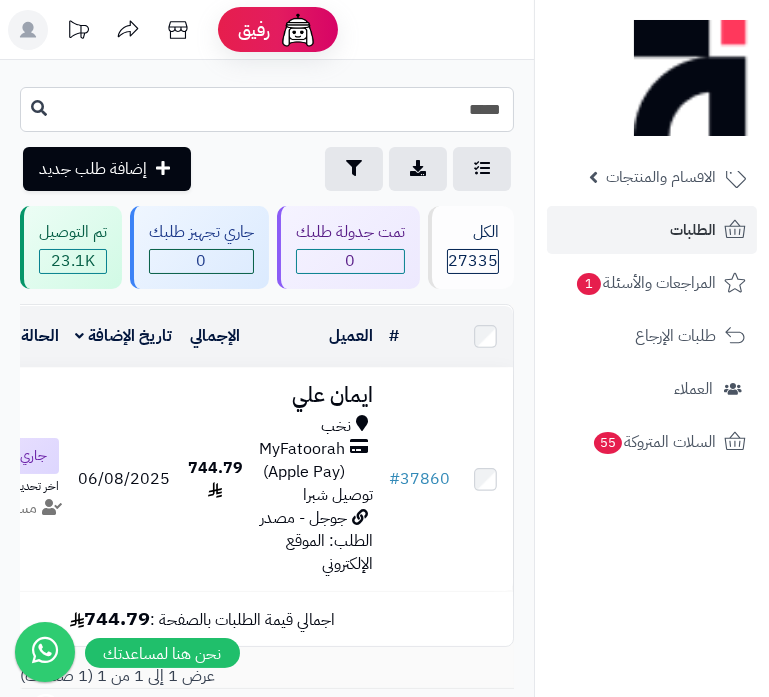 click on "*****" at bounding box center (267, 109) 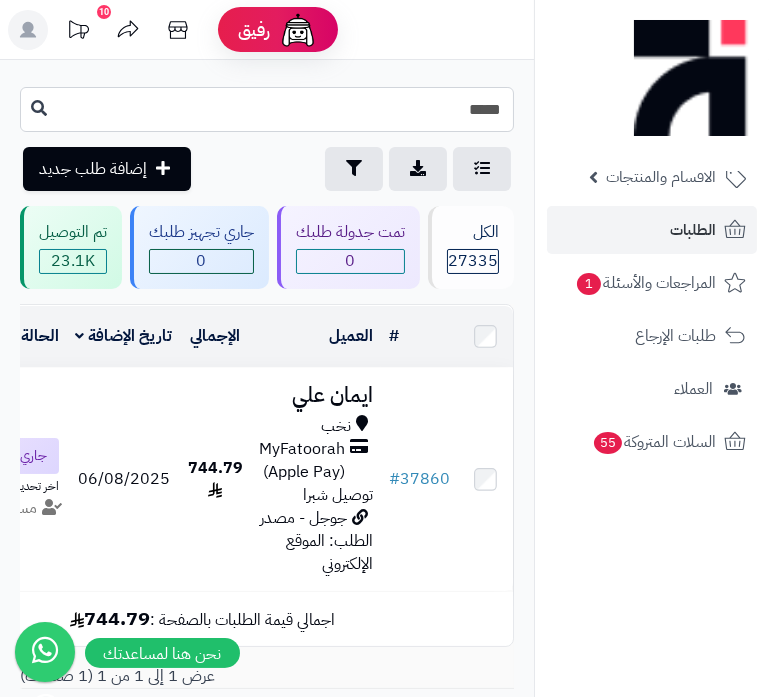 type on "*****" 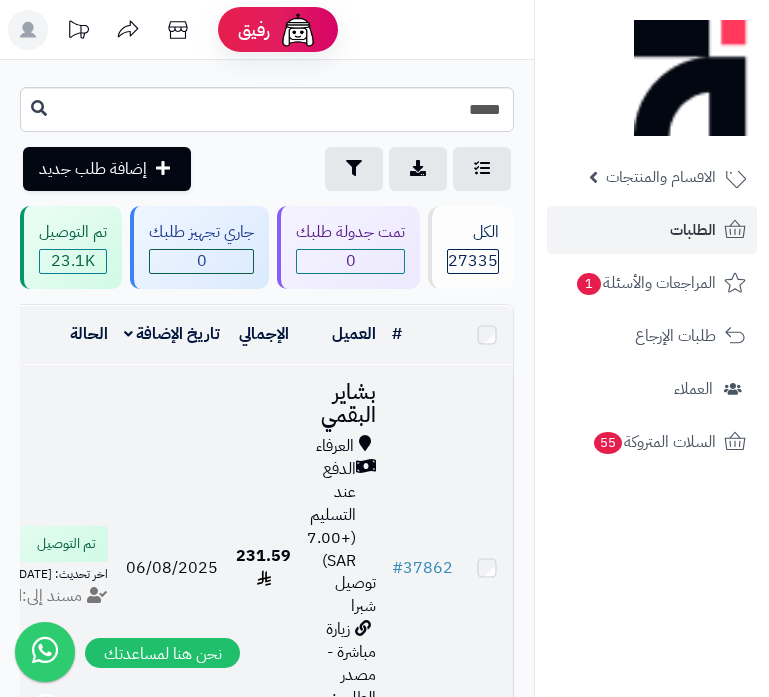 scroll, scrollTop: 0, scrollLeft: 0, axis: both 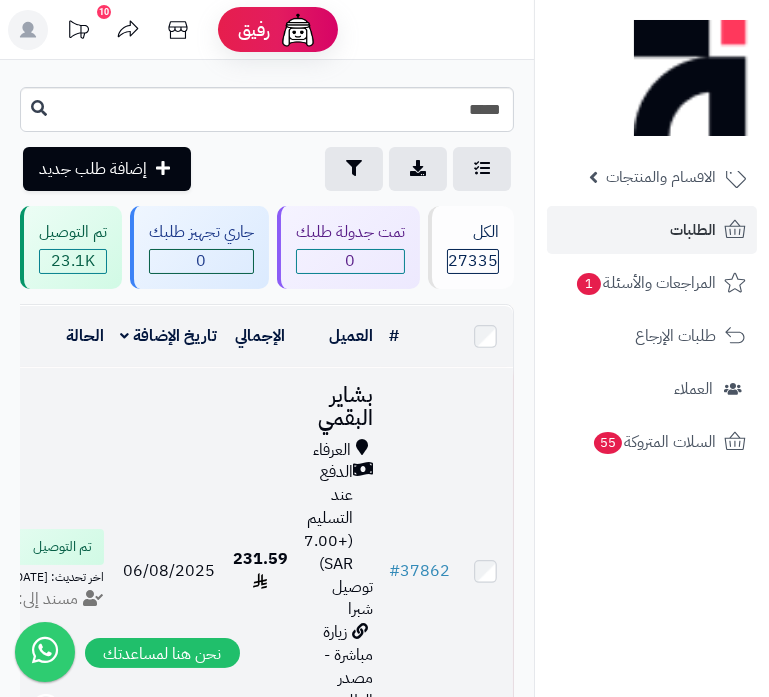 click on "06/08/2025" at bounding box center [168, 571] 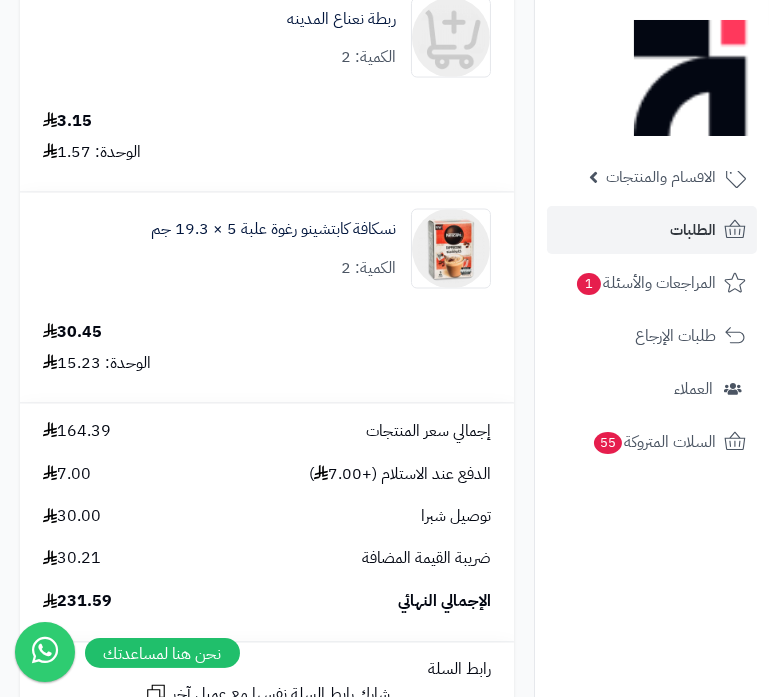 scroll, scrollTop: 4090, scrollLeft: 0, axis: vertical 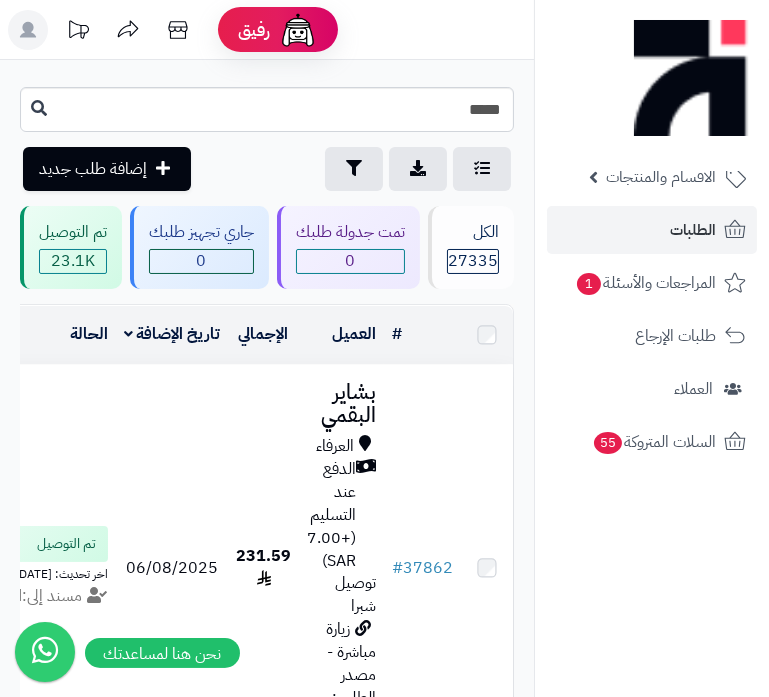 click on "*****" at bounding box center [267, 109] 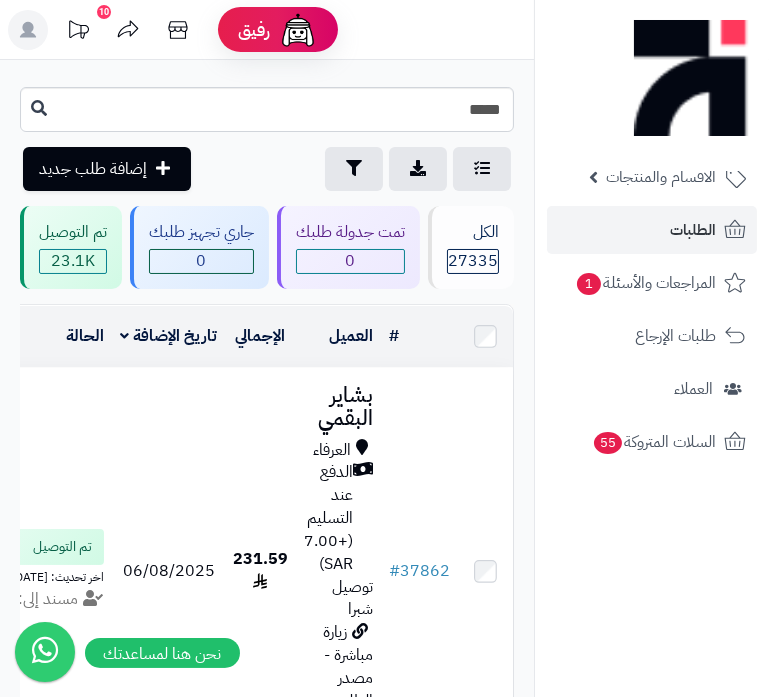 type on "*****" 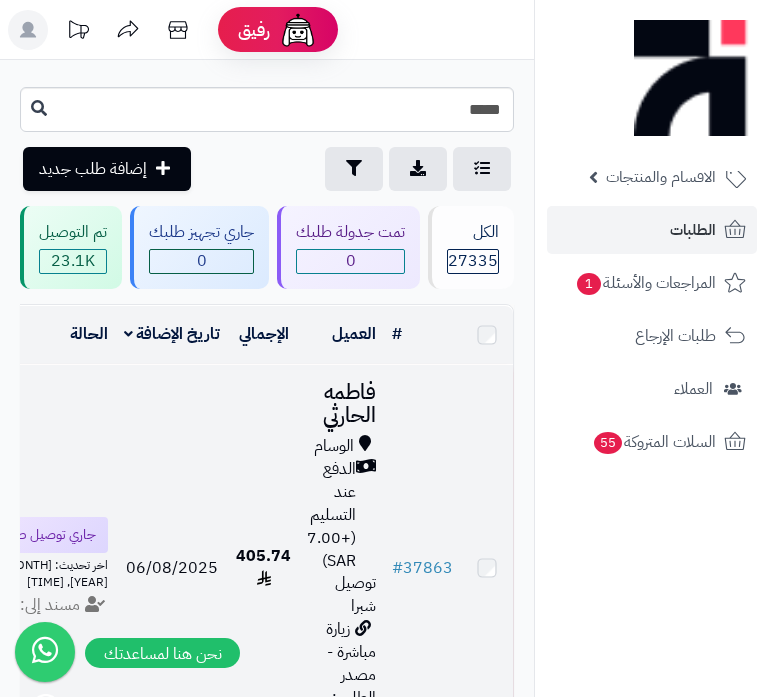 scroll, scrollTop: 0, scrollLeft: 0, axis: both 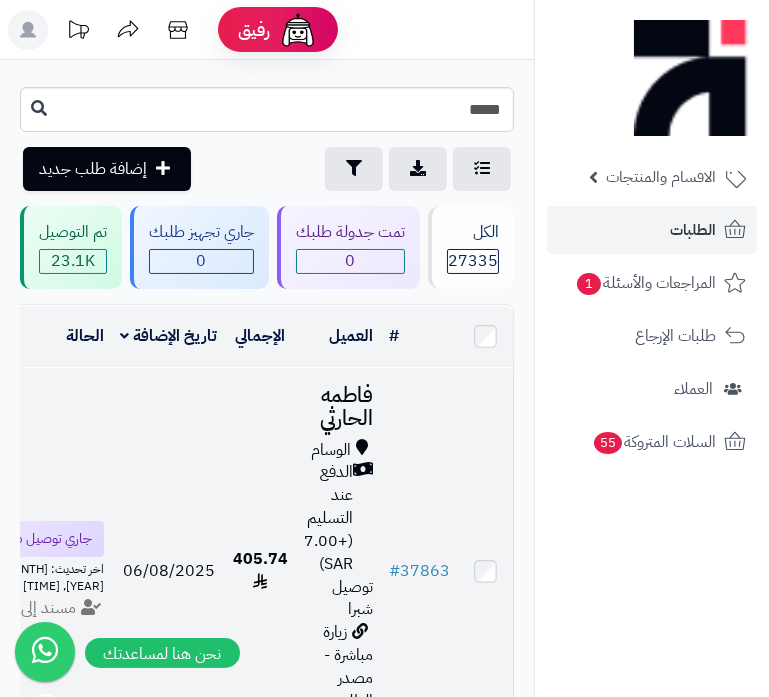 click on "405.74" at bounding box center [260, 571] 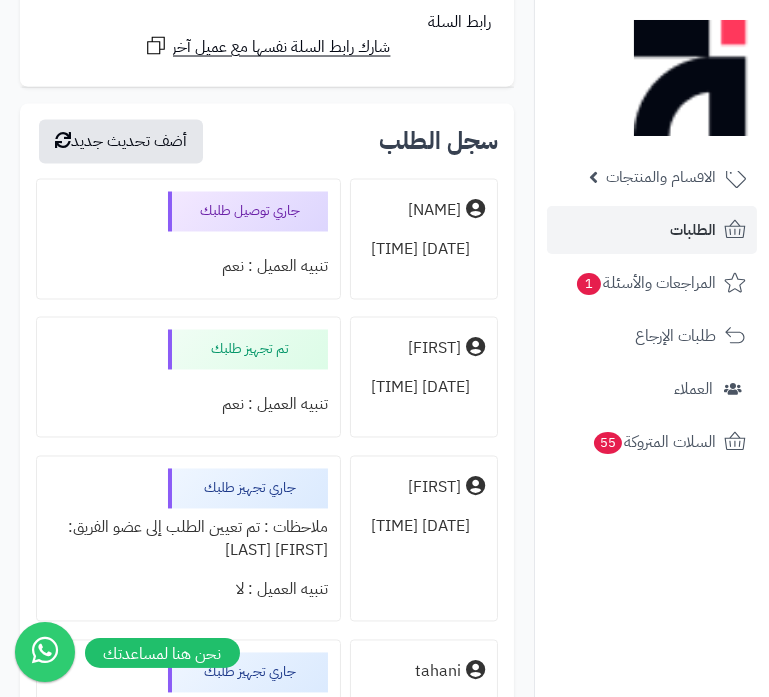 scroll, scrollTop: 4090, scrollLeft: 0, axis: vertical 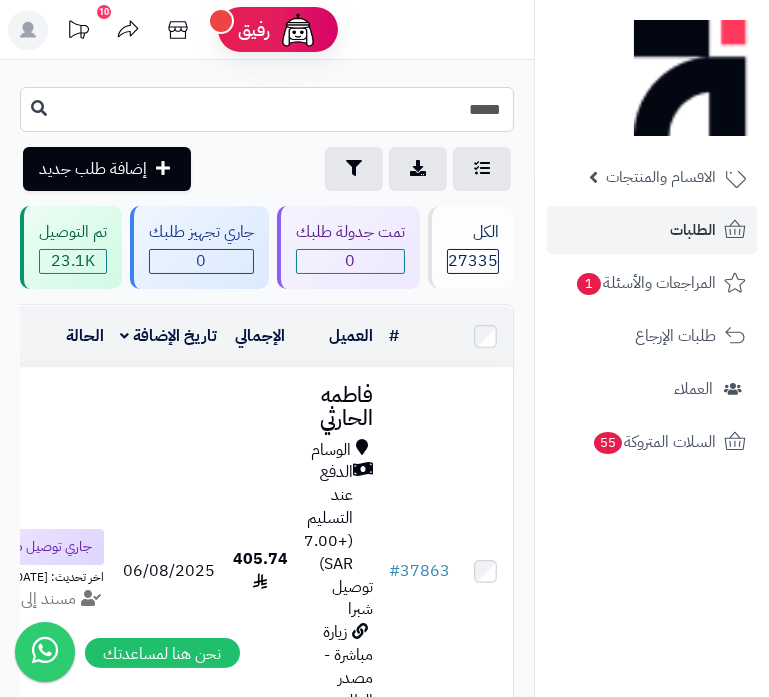 click on "*****" at bounding box center [267, 109] 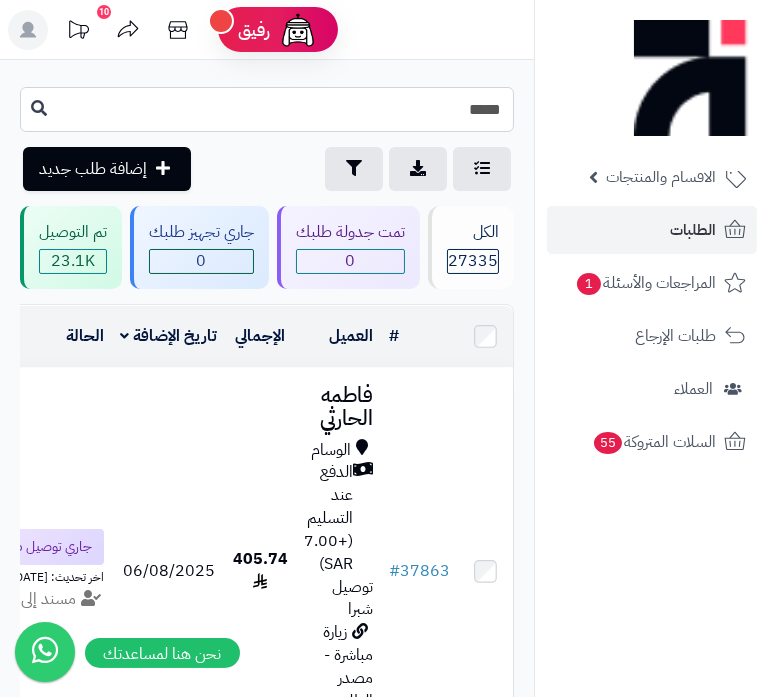 type on "*****" 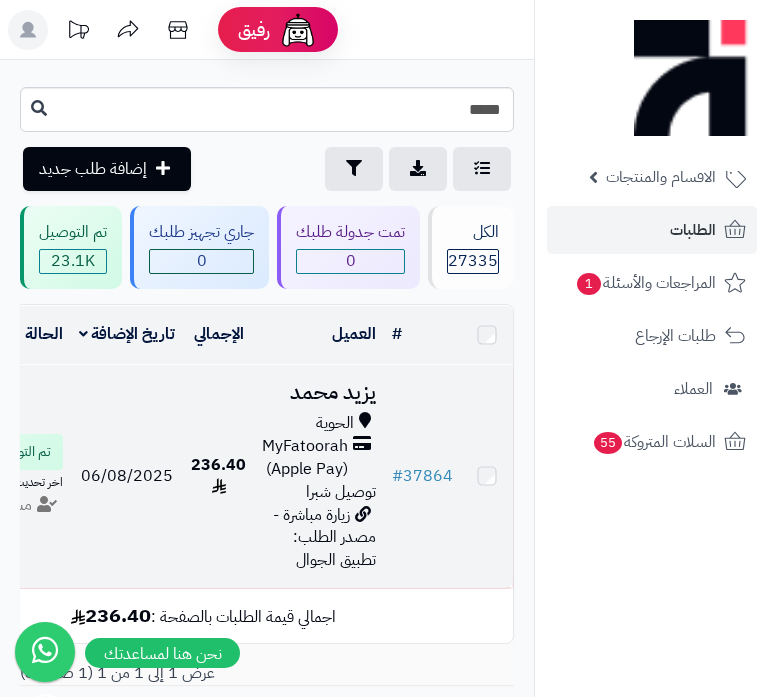 scroll, scrollTop: 0, scrollLeft: 0, axis: both 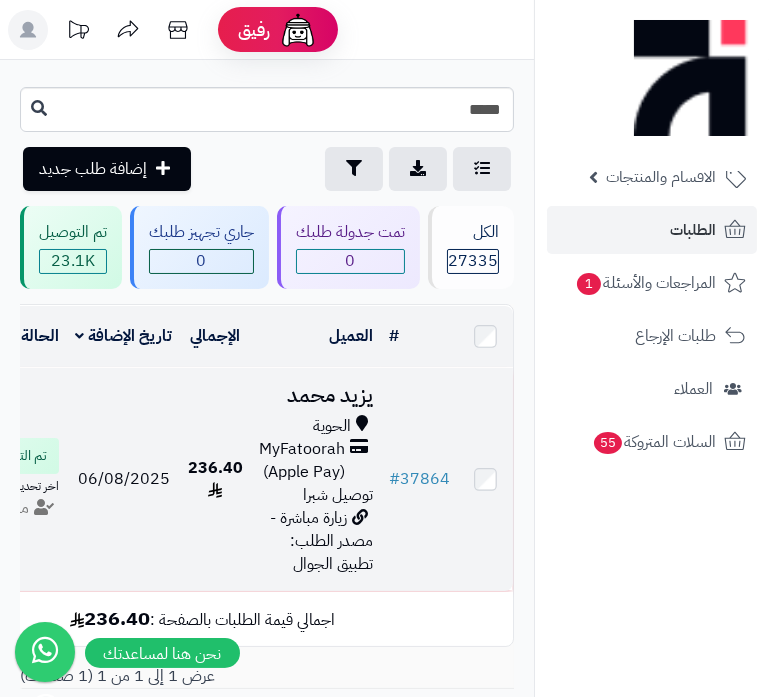 click on "MyFatoorah (Apple Pay)" at bounding box center [302, 461] 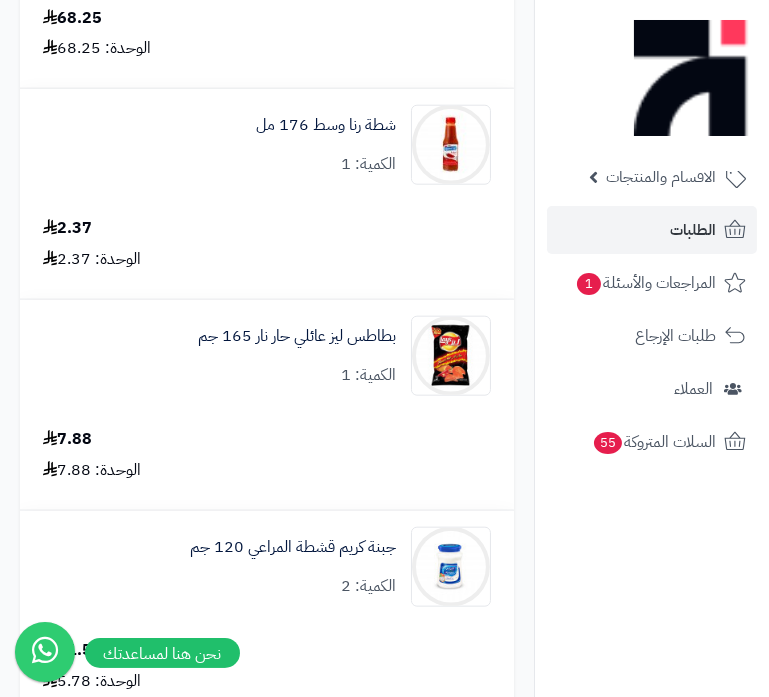 scroll, scrollTop: 2090, scrollLeft: 0, axis: vertical 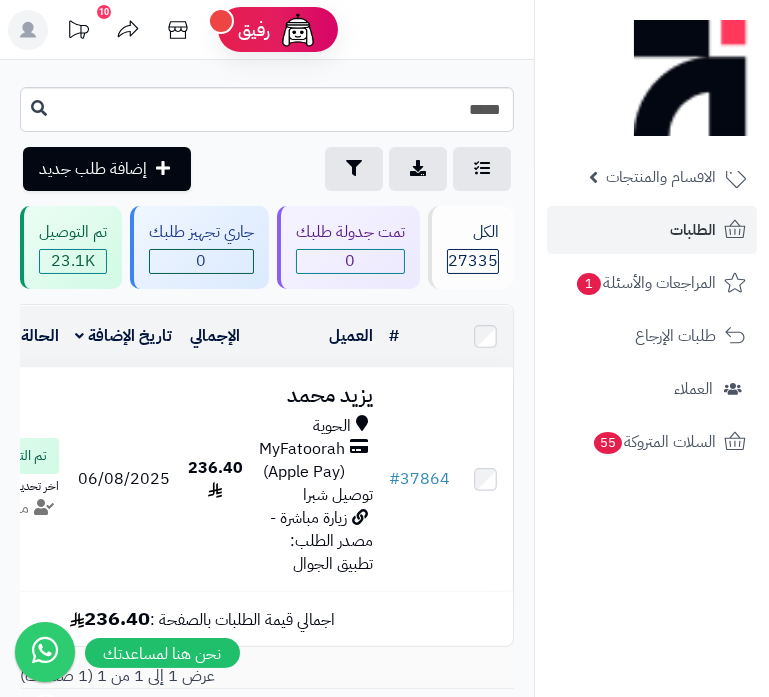 type on "*****" 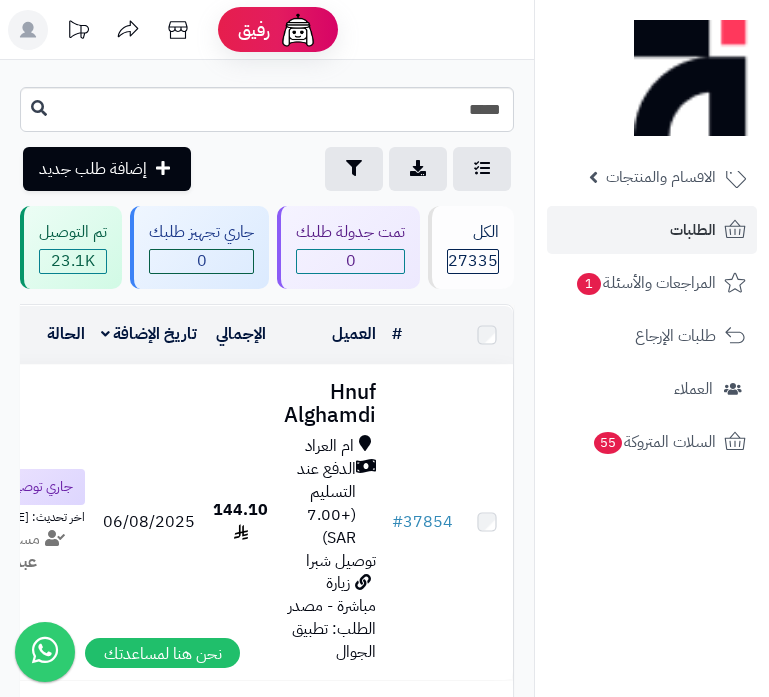 scroll, scrollTop: 0, scrollLeft: 0, axis: both 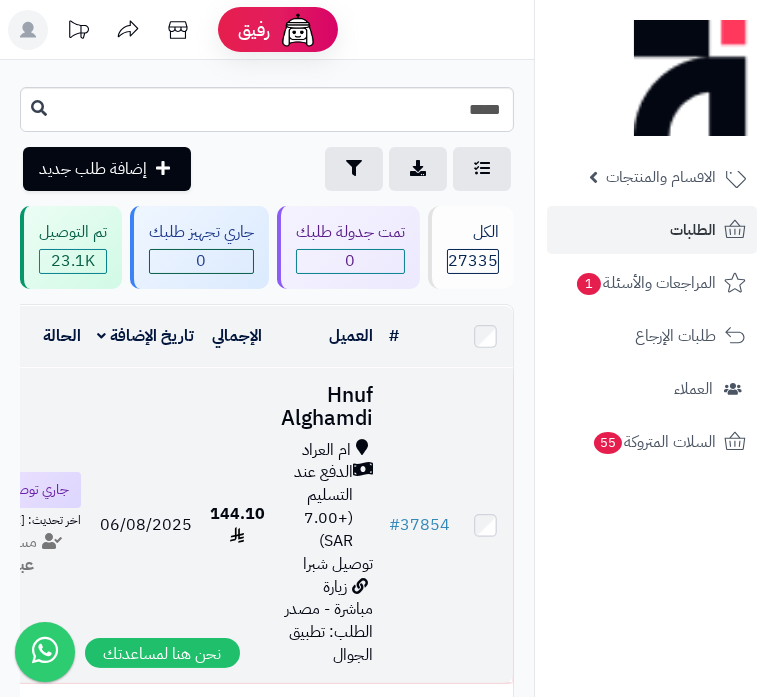 click on "Hnuf Alghamdi" at bounding box center (327, 407) 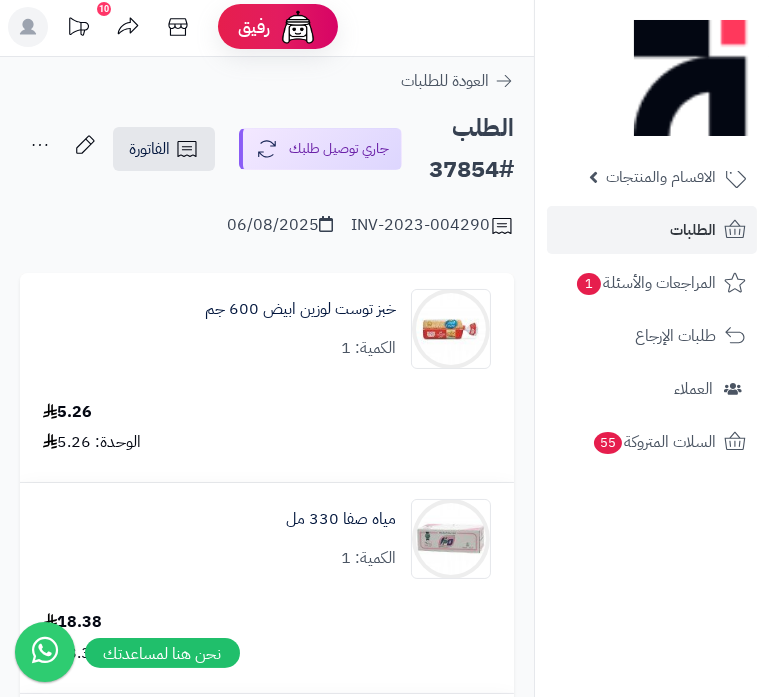 scroll, scrollTop: 0, scrollLeft: 0, axis: both 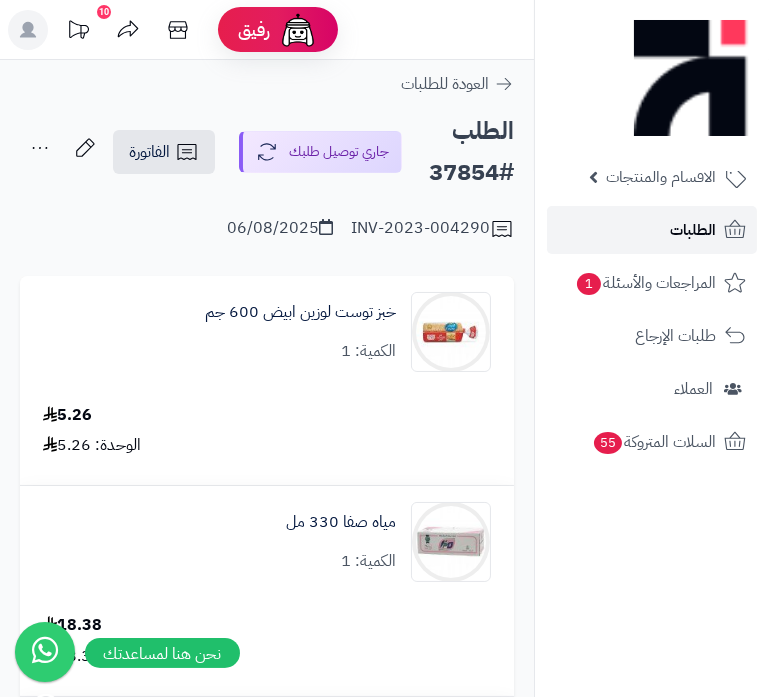 click on "الطلبات" at bounding box center (652, 230) 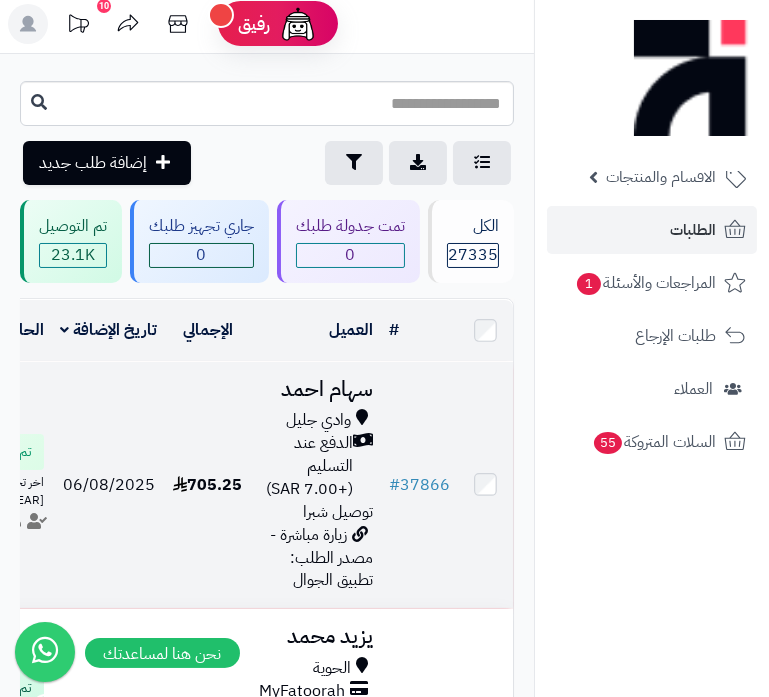 scroll, scrollTop: 0, scrollLeft: 0, axis: both 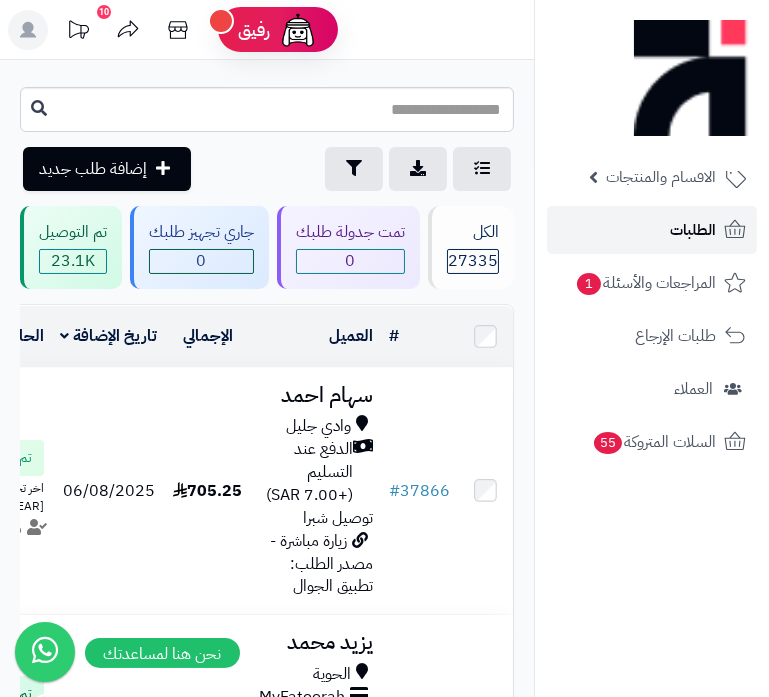 click on "الطلبات" at bounding box center [652, 230] 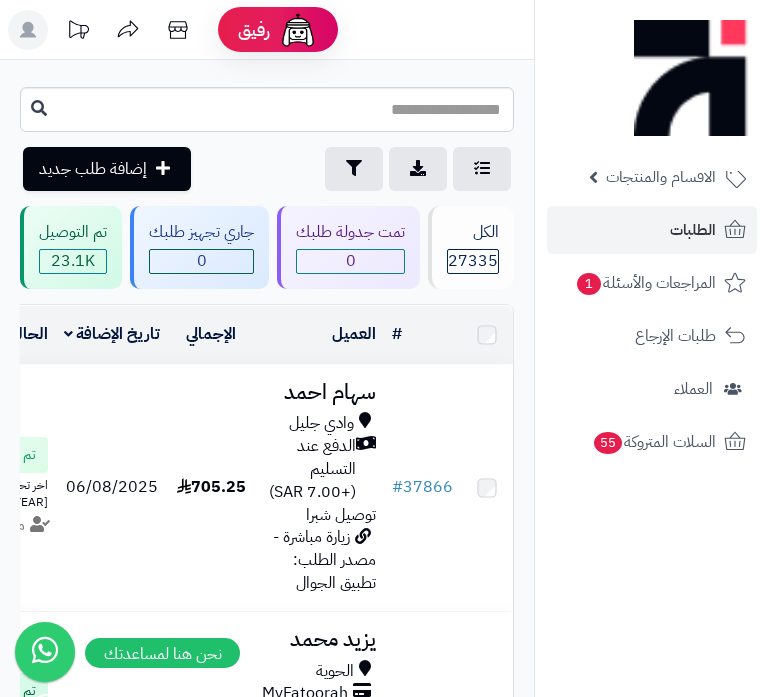 scroll, scrollTop: 0, scrollLeft: 0, axis: both 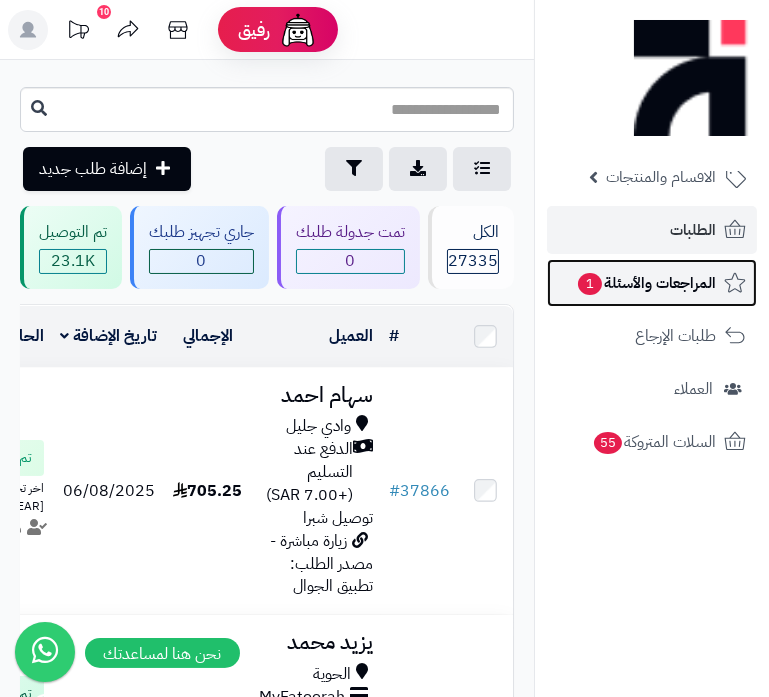 click on "المراجعات والأسئلة  1" at bounding box center [652, 283] 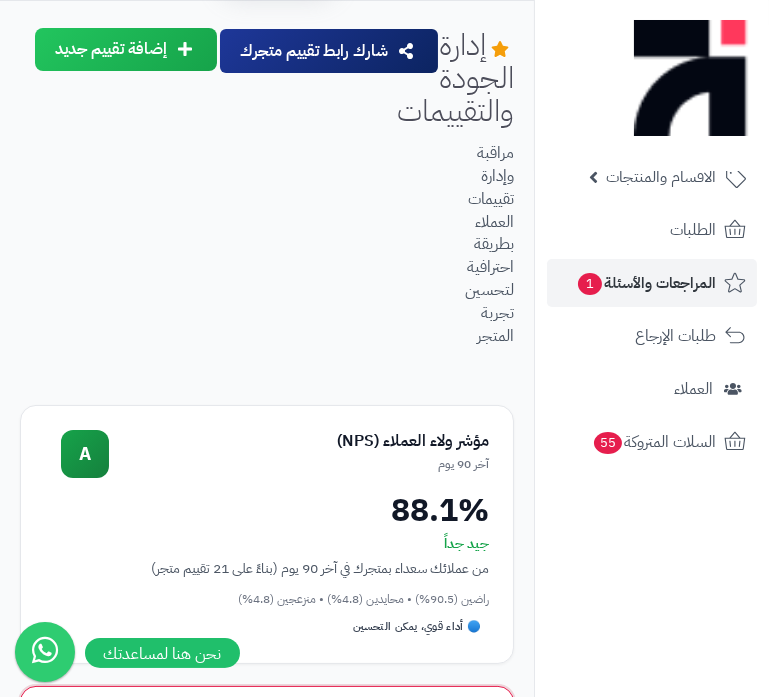 scroll, scrollTop: 0, scrollLeft: 0, axis: both 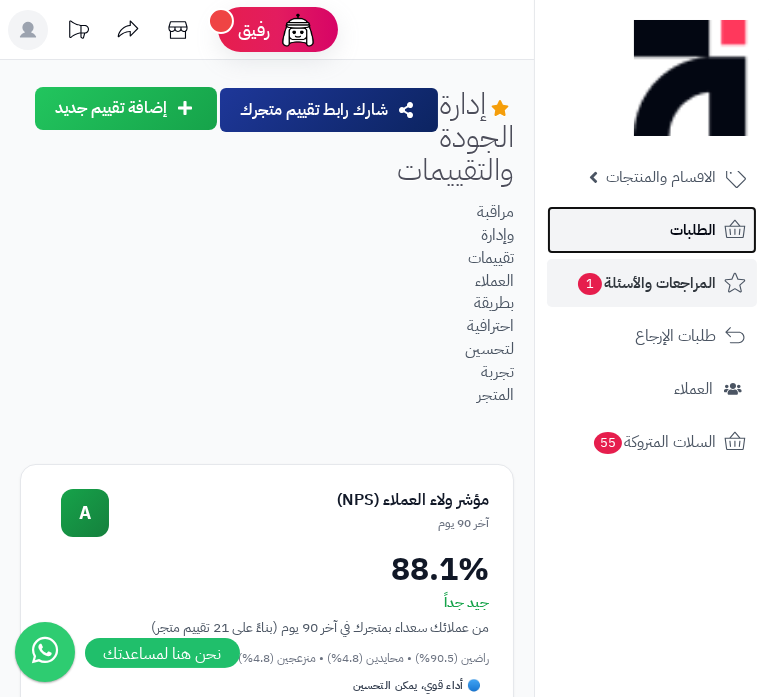 click on "الطلبات" at bounding box center [693, 230] 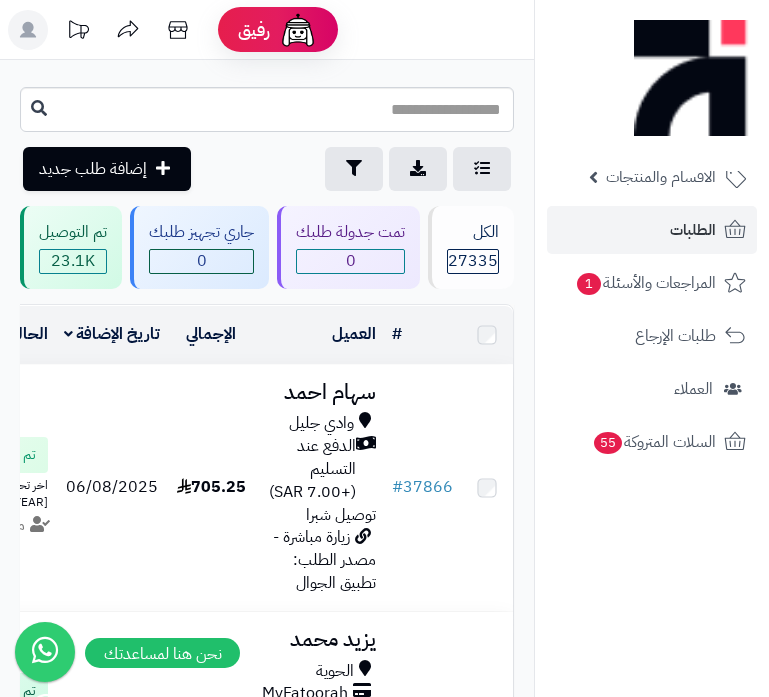 scroll, scrollTop: 0, scrollLeft: 0, axis: both 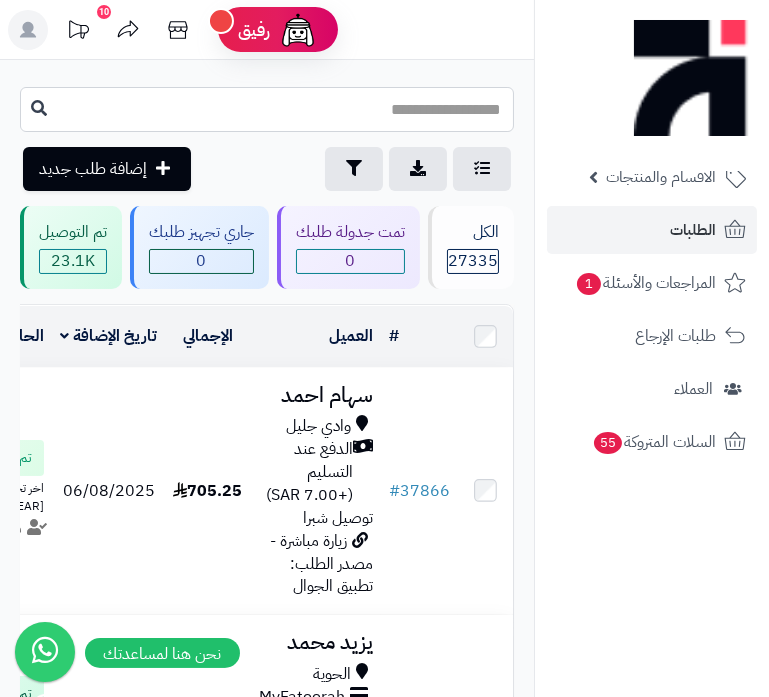 click at bounding box center (267, 109) 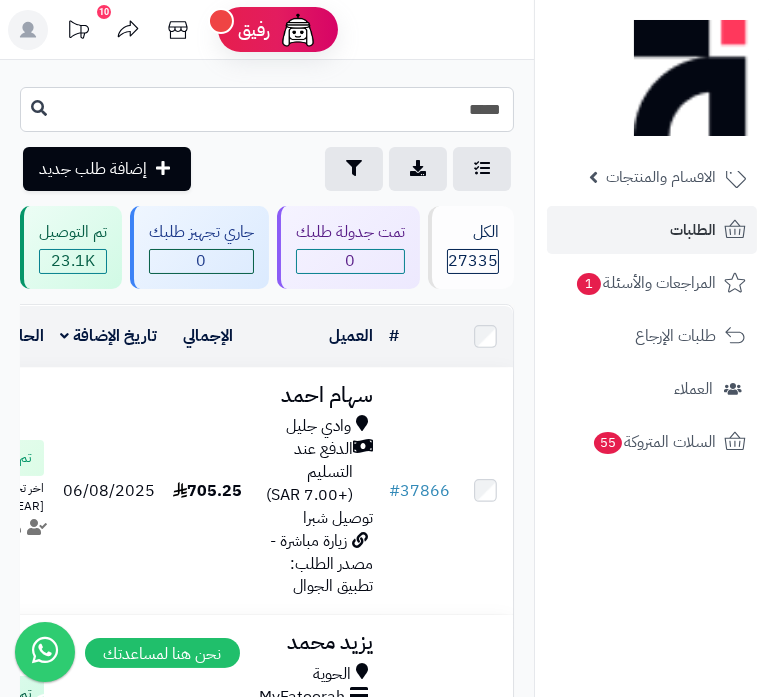 type on "*****" 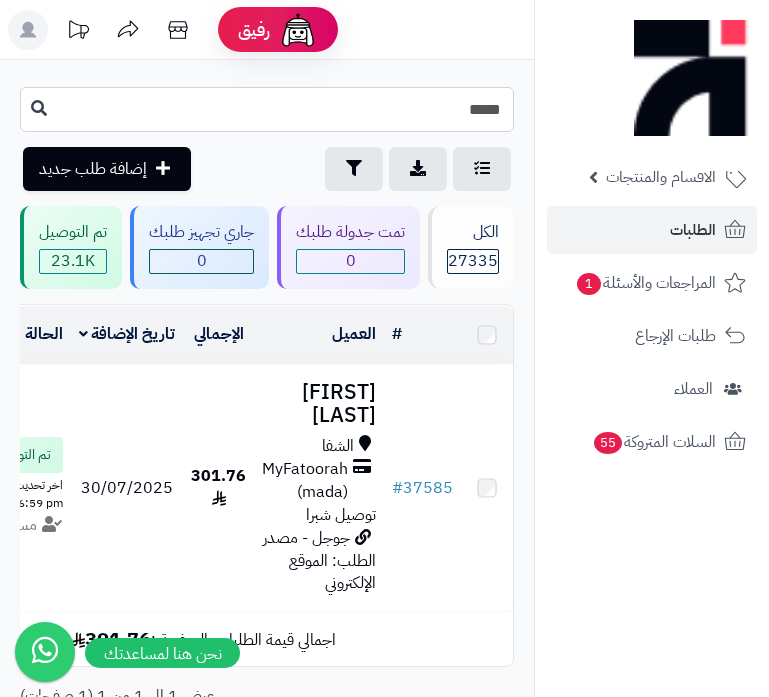 scroll, scrollTop: 0, scrollLeft: 0, axis: both 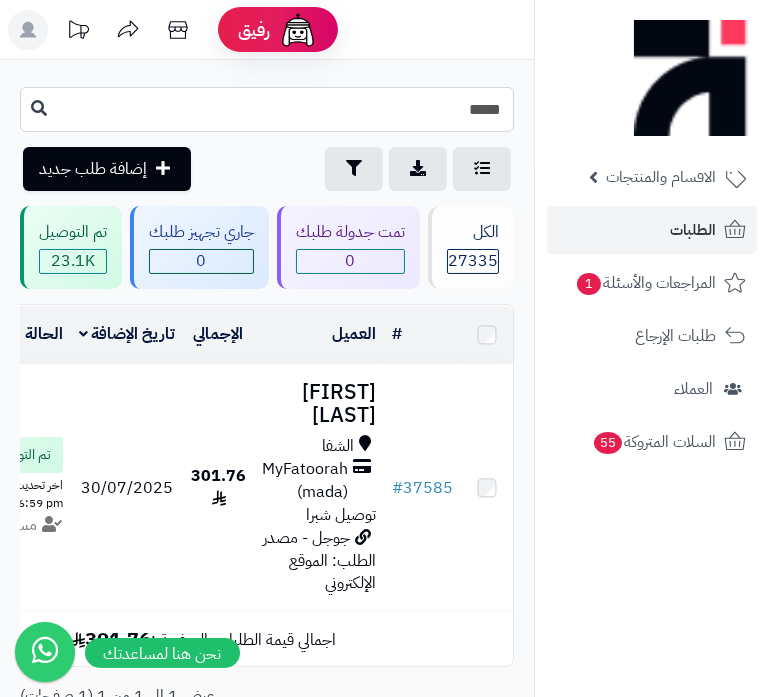 click on "*****" at bounding box center [267, 109] 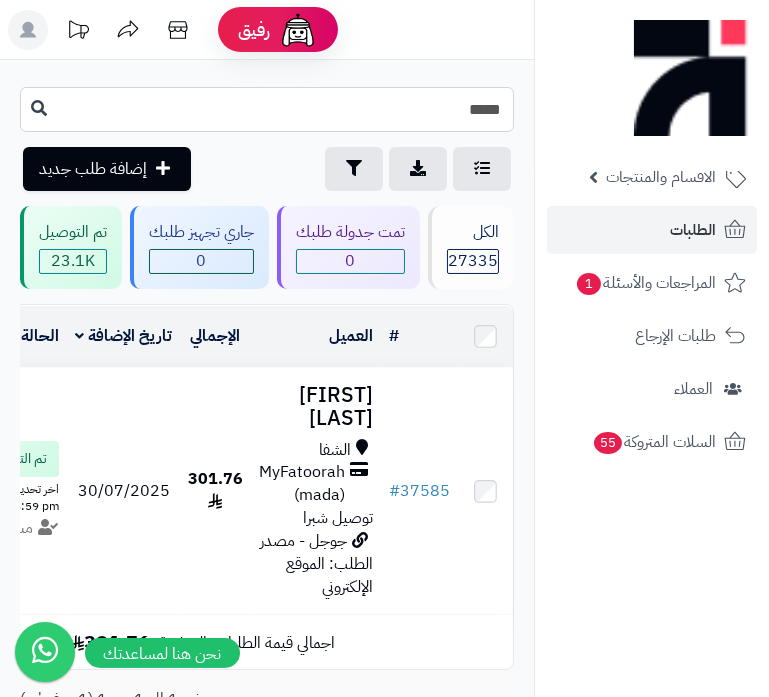 click on "*****" at bounding box center (267, 109) 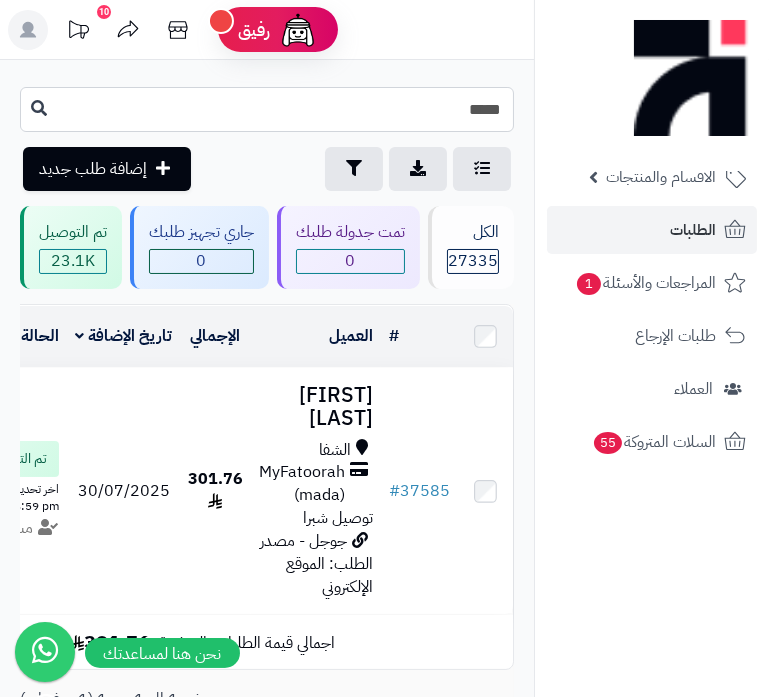 type on "*****" 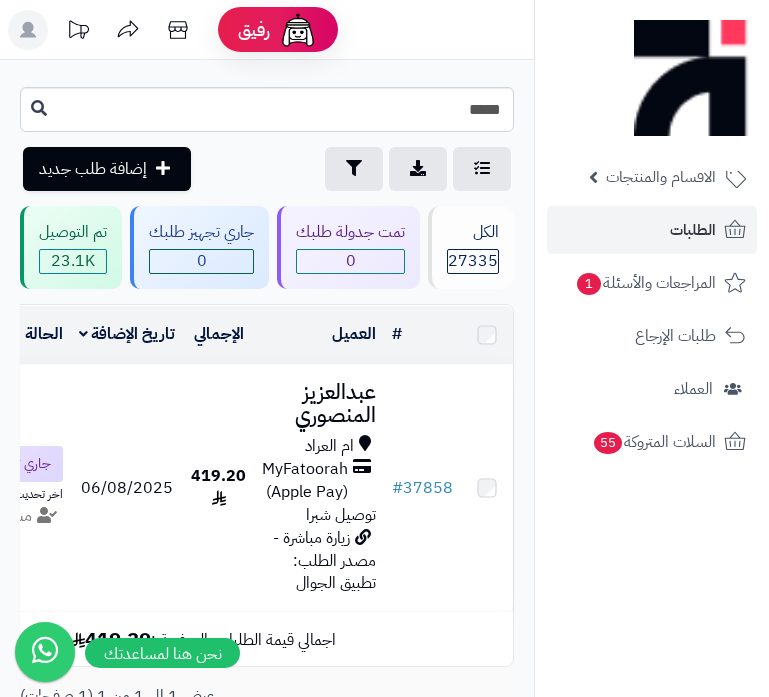 scroll, scrollTop: 0, scrollLeft: 0, axis: both 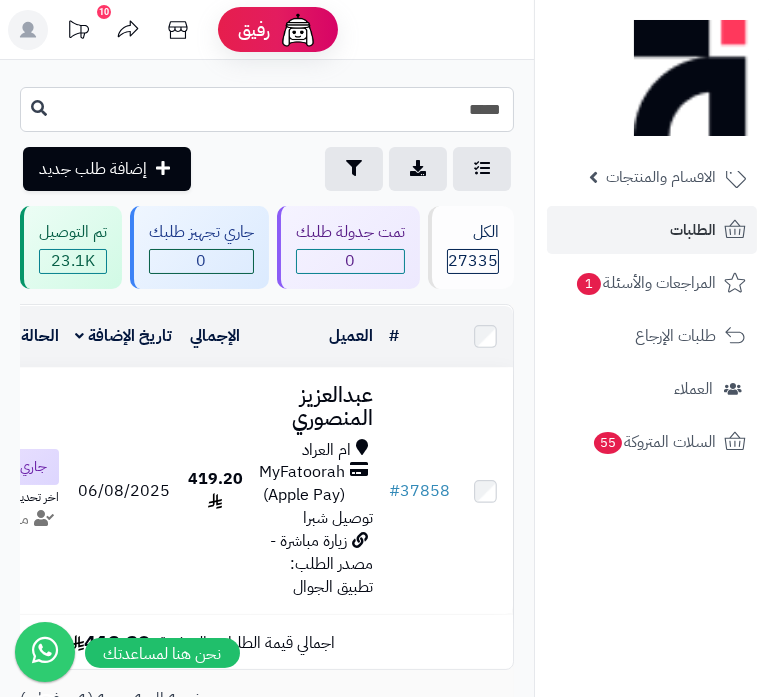 click on "*****" at bounding box center [267, 109] 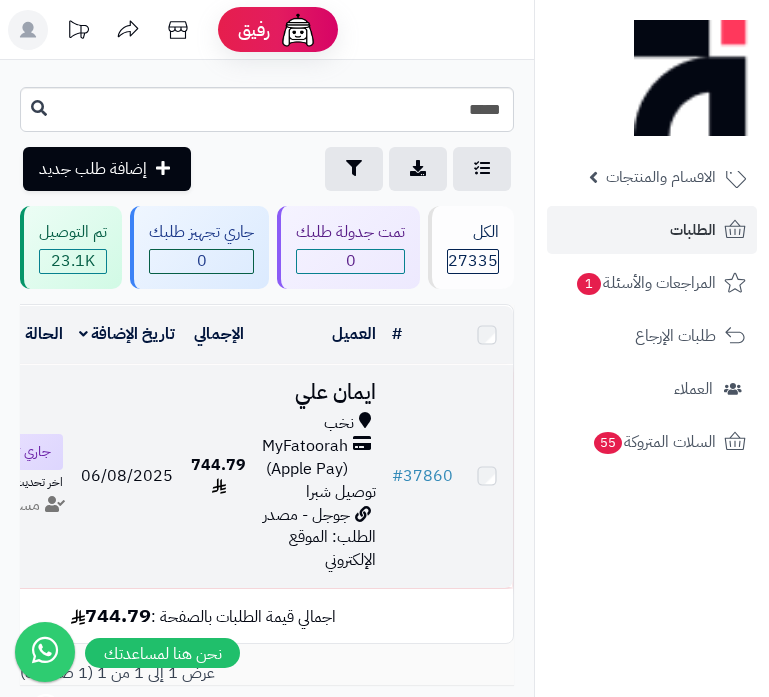 scroll, scrollTop: 0, scrollLeft: 0, axis: both 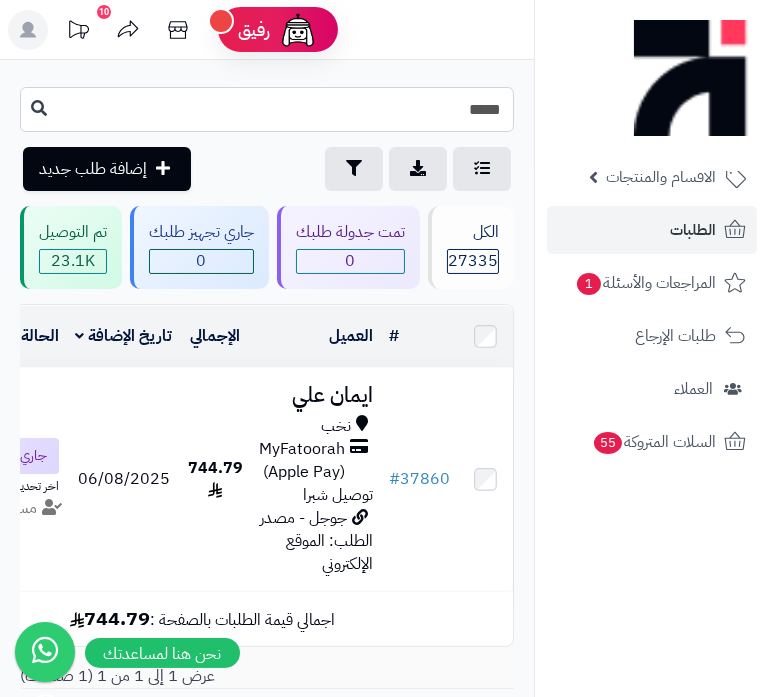 click on "*****" at bounding box center (267, 109) 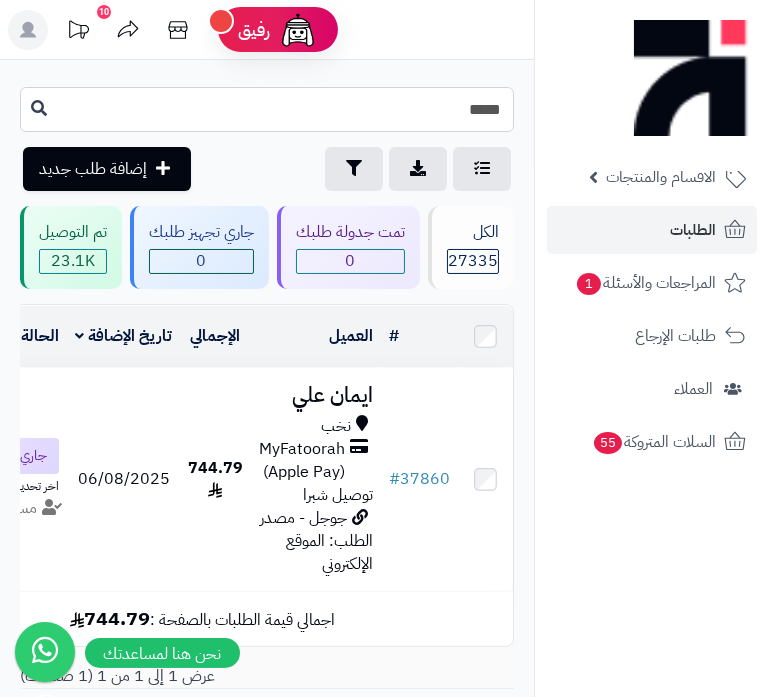 type on "*****" 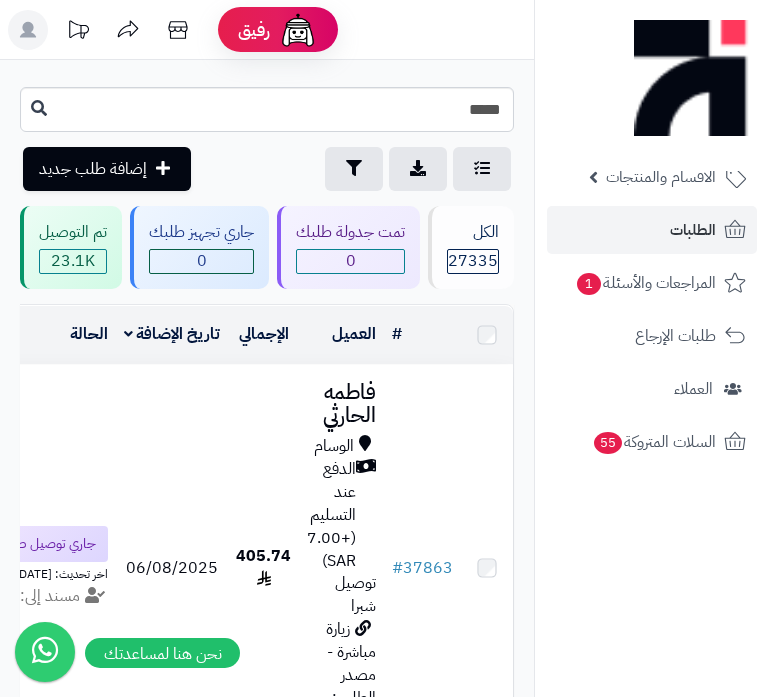 scroll, scrollTop: 0, scrollLeft: 0, axis: both 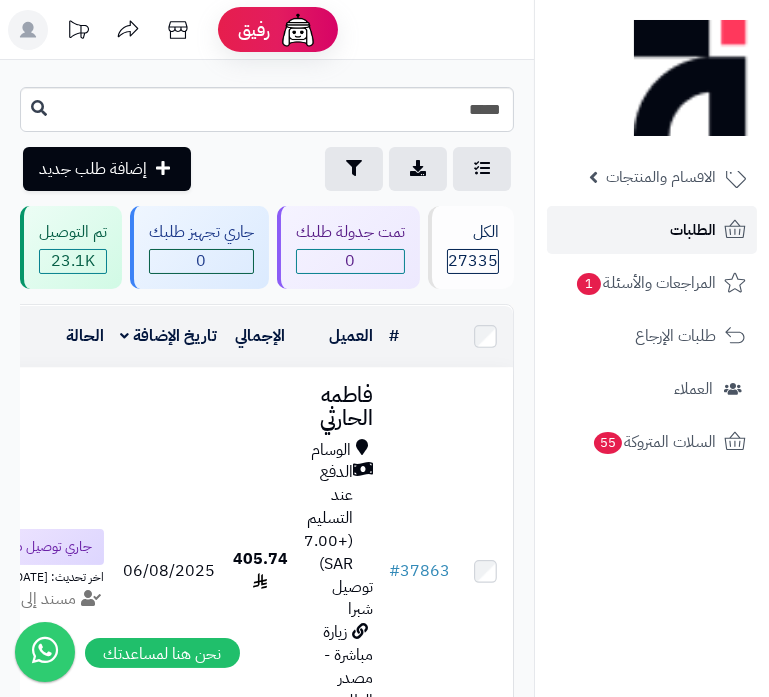click on "الطلبات" at bounding box center (693, 230) 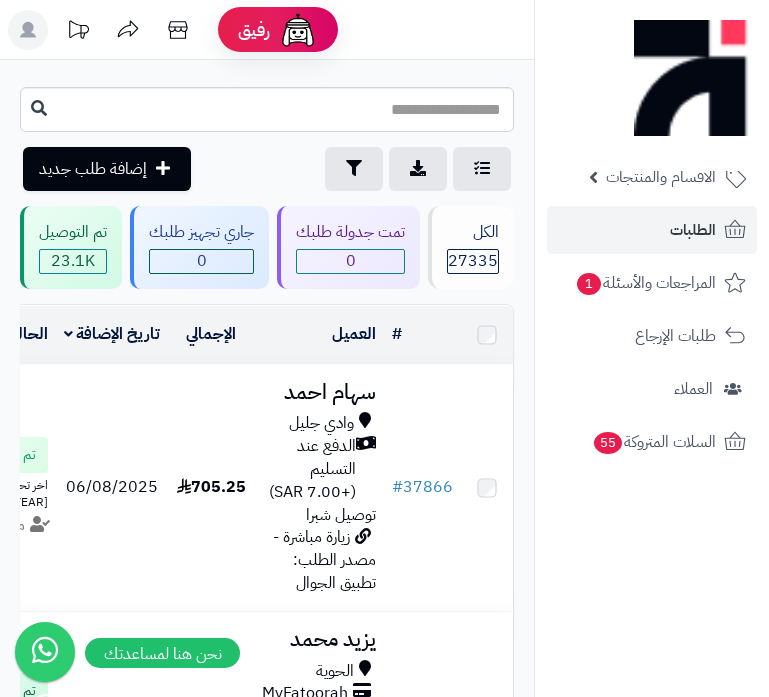 scroll, scrollTop: 0, scrollLeft: 0, axis: both 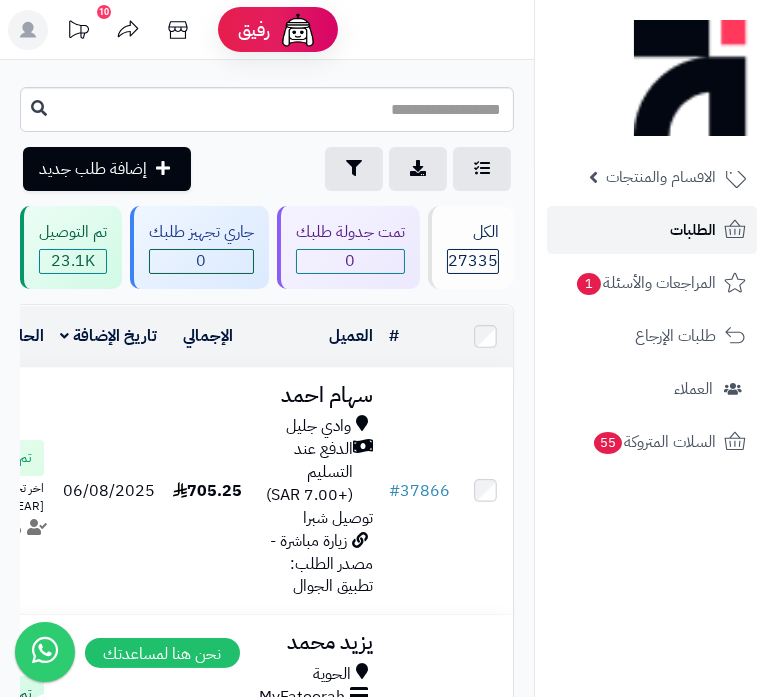 click on "الطلبات" at bounding box center [693, 230] 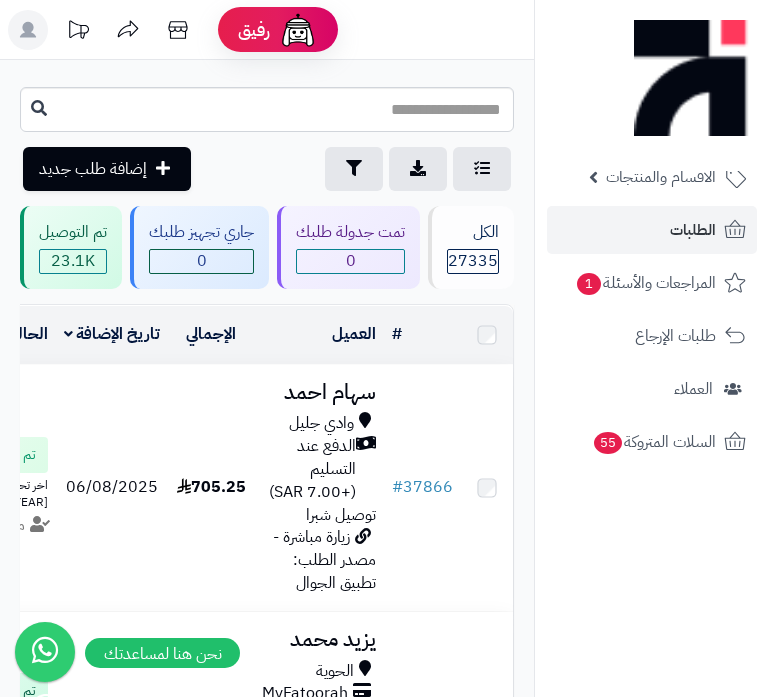 scroll, scrollTop: 0, scrollLeft: 0, axis: both 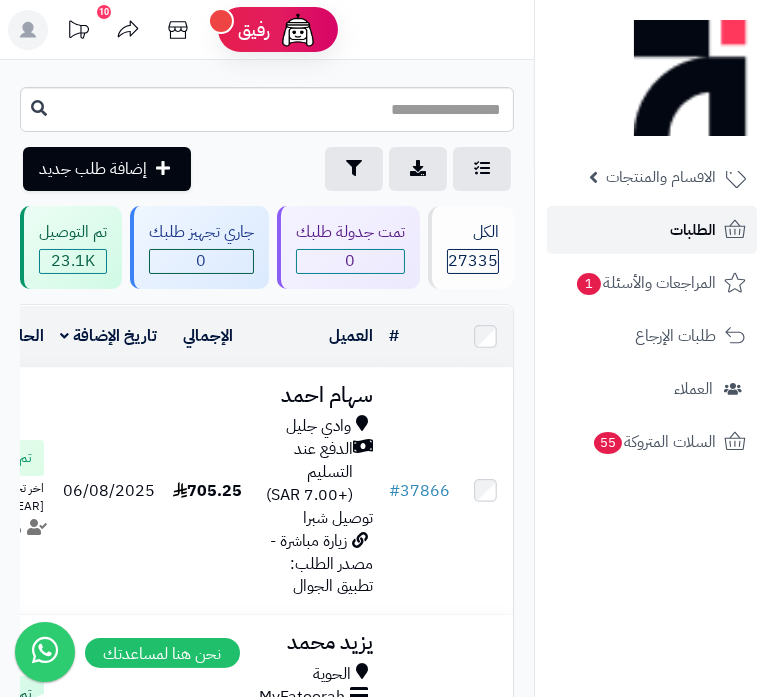 click on "الطلبات" at bounding box center [693, 230] 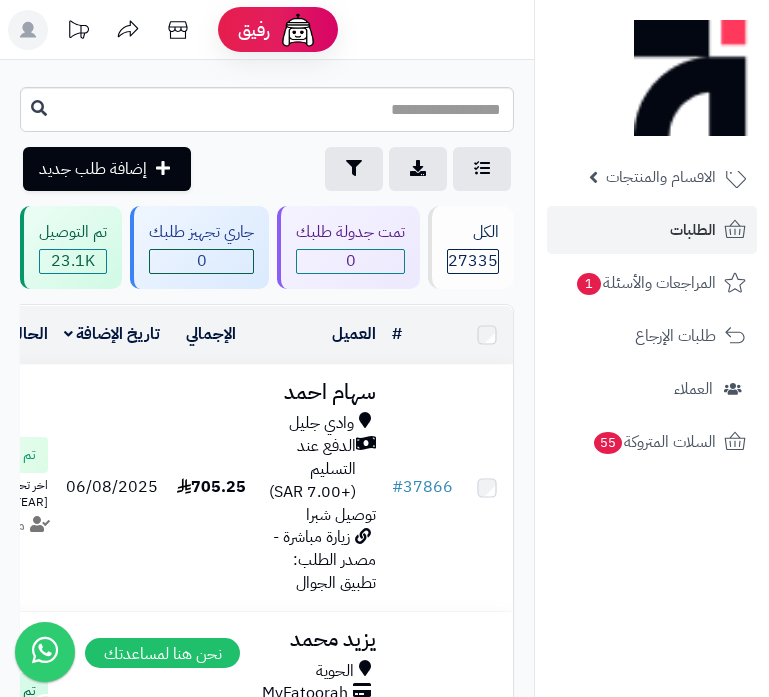 scroll, scrollTop: 0, scrollLeft: 0, axis: both 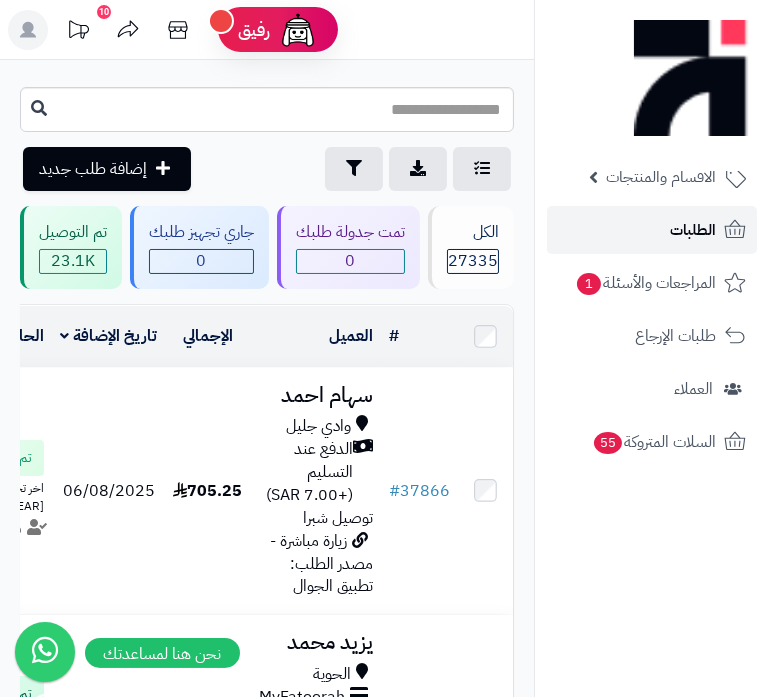 click on "الطلبات" at bounding box center (693, 230) 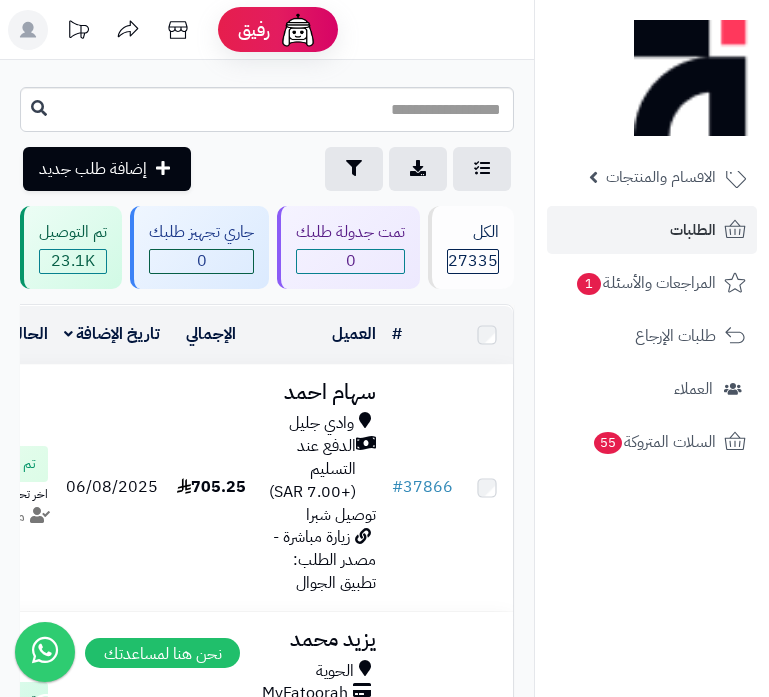 scroll, scrollTop: 0, scrollLeft: 0, axis: both 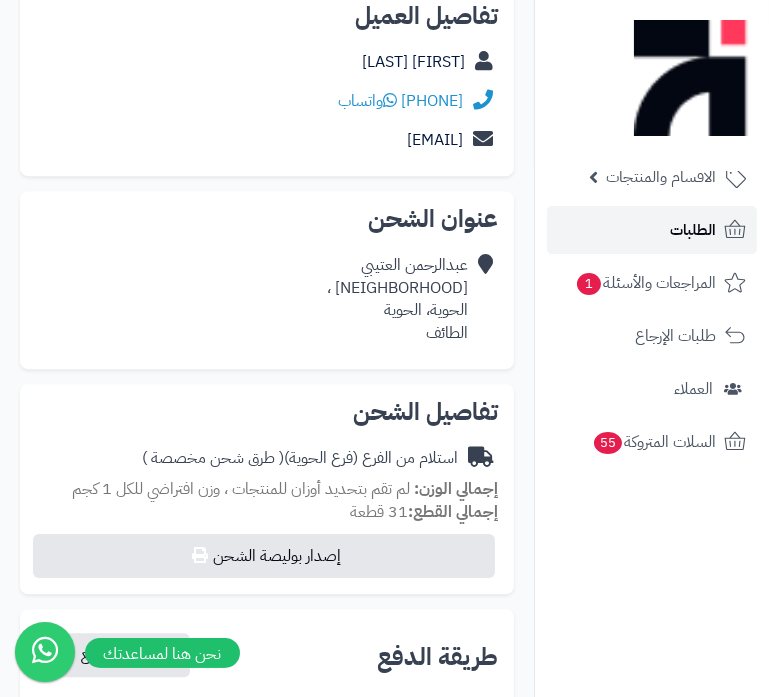 click on "الطلبات" at bounding box center [693, 230] 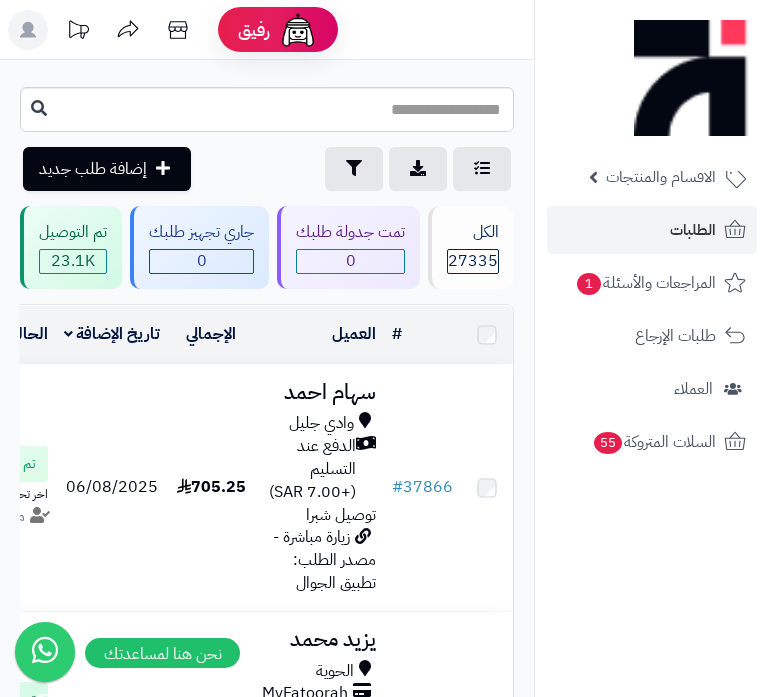 scroll, scrollTop: 0, scrollLeft: 0, axis: both 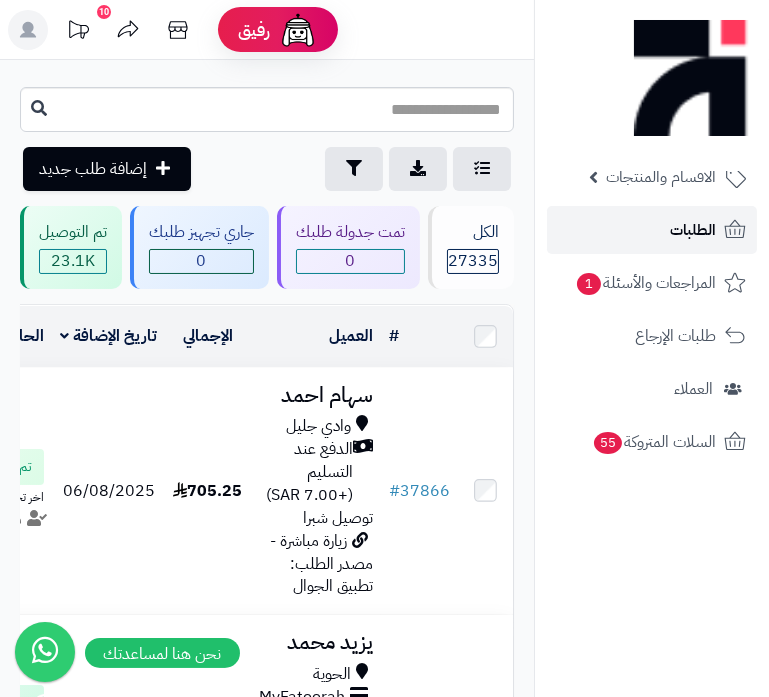 click on "الطلبات" at bounding box center [693, 230] 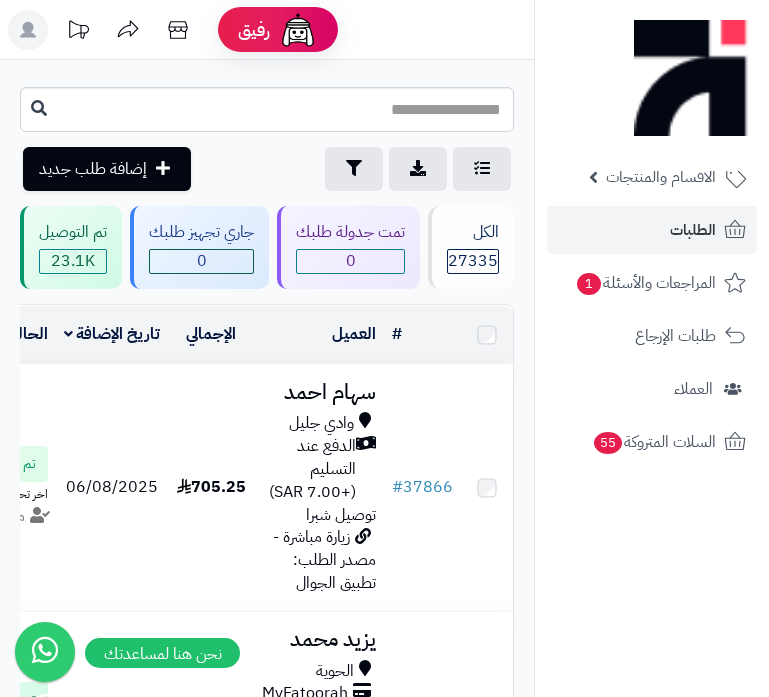 scroll, scrollTop: 0, scrollLeft: 0, axis: both 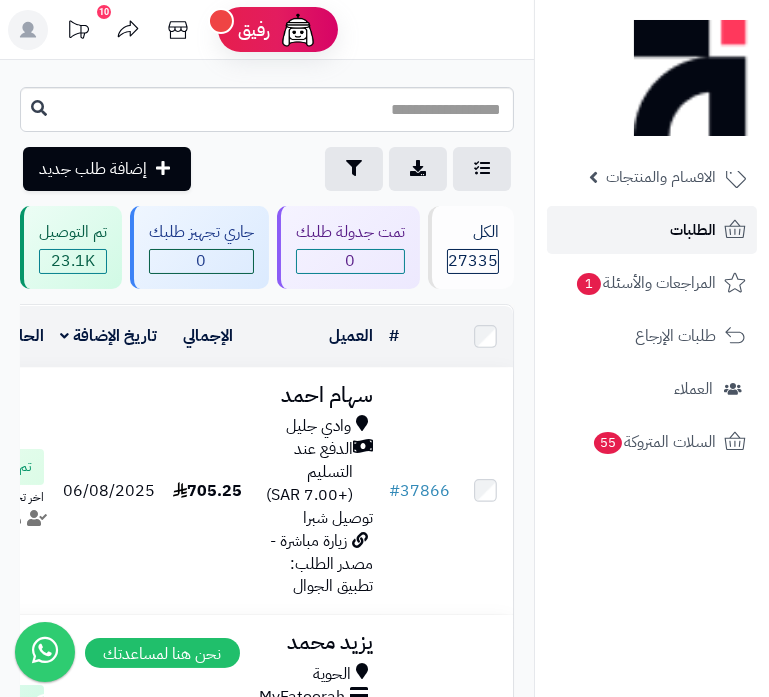 click on "الطلبات" at bounding box center [693, 230] 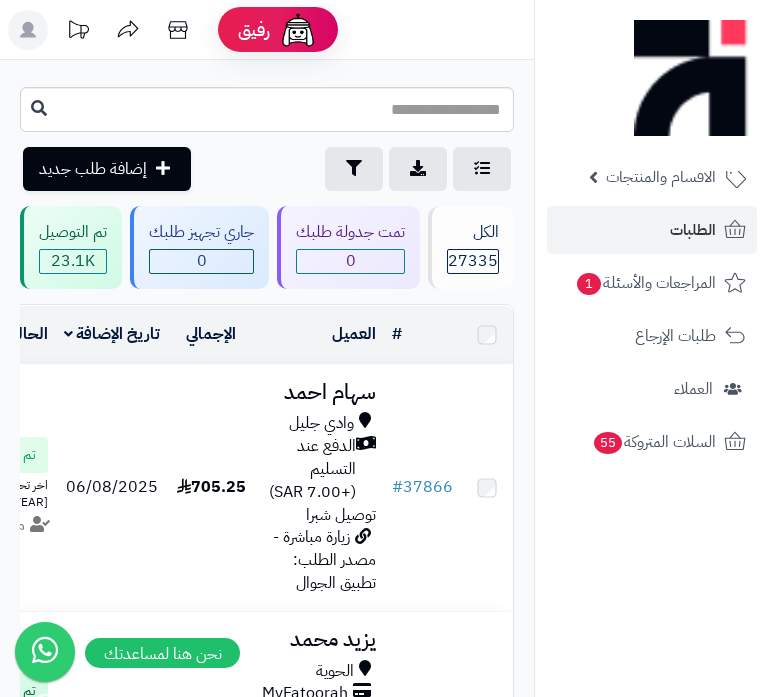 scroll, scrollTop: 0, scrollLeft: 0, axis: both 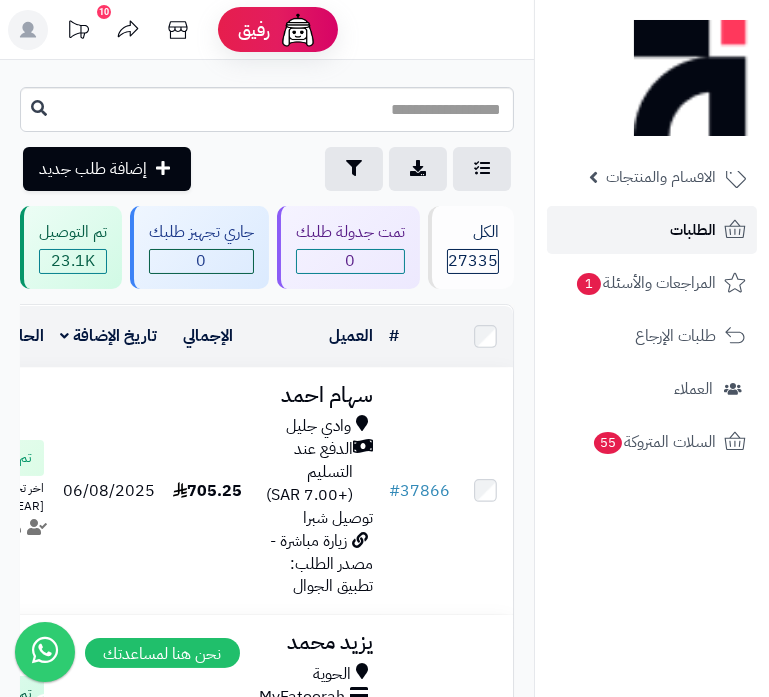 click on "الطلبات" at bounding box center (693, 230) 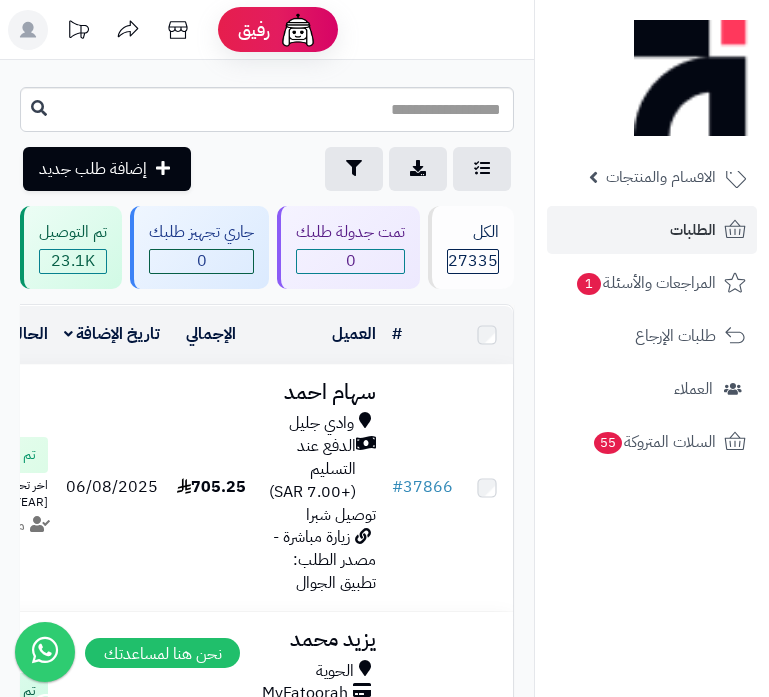 scroll, scrollTop: 0, scrollLeft: 0, axis: both 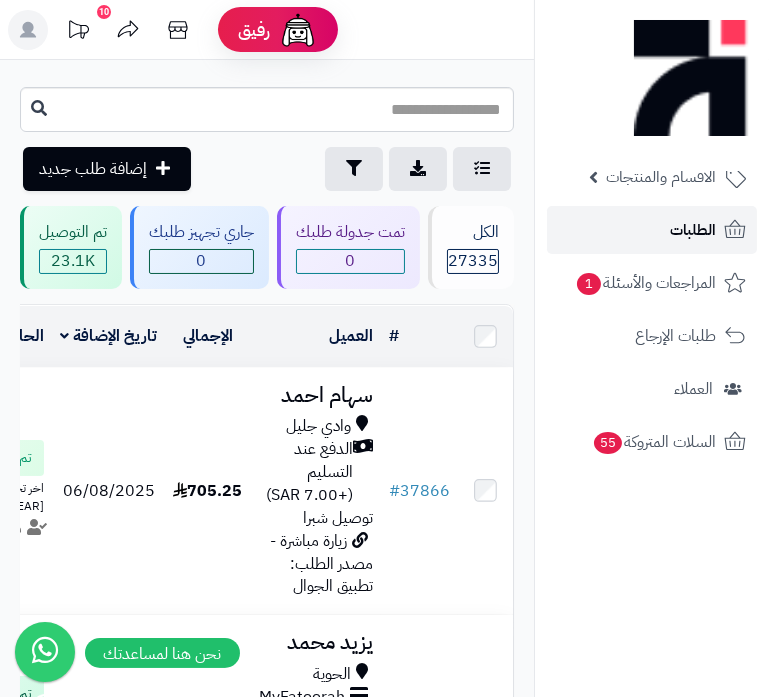 drag, startPoint x: 0, startPoint y: 0, endPoint x: 688, endPoint y: 232, distance: 726.06335 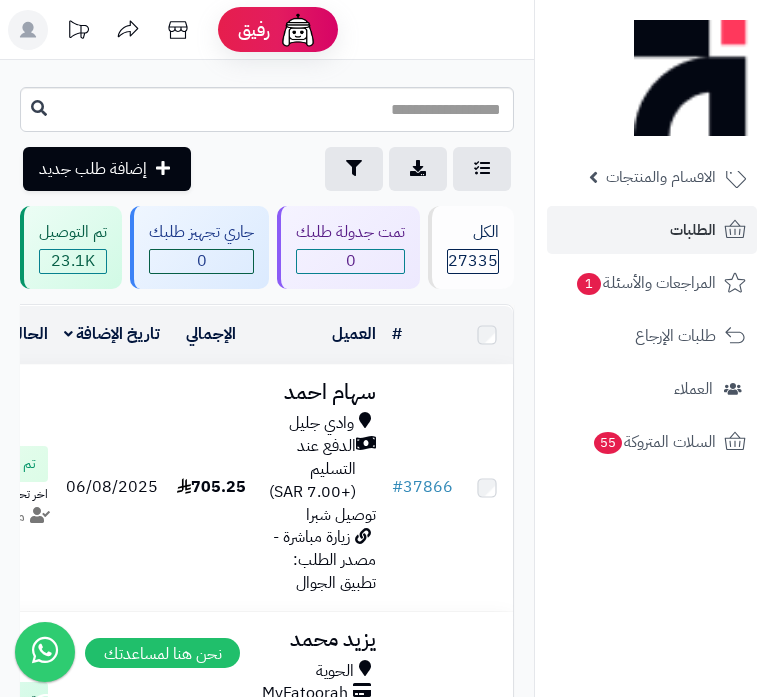 scroll, scrollTop: 0, scrollLeft: 0, axis: both 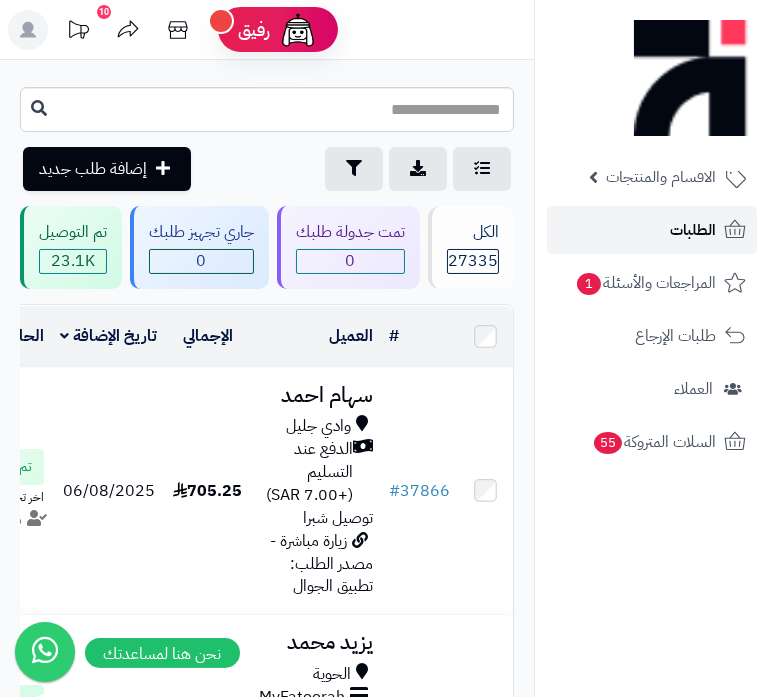 click on "الطلبات" at bounding box center (693, 230) 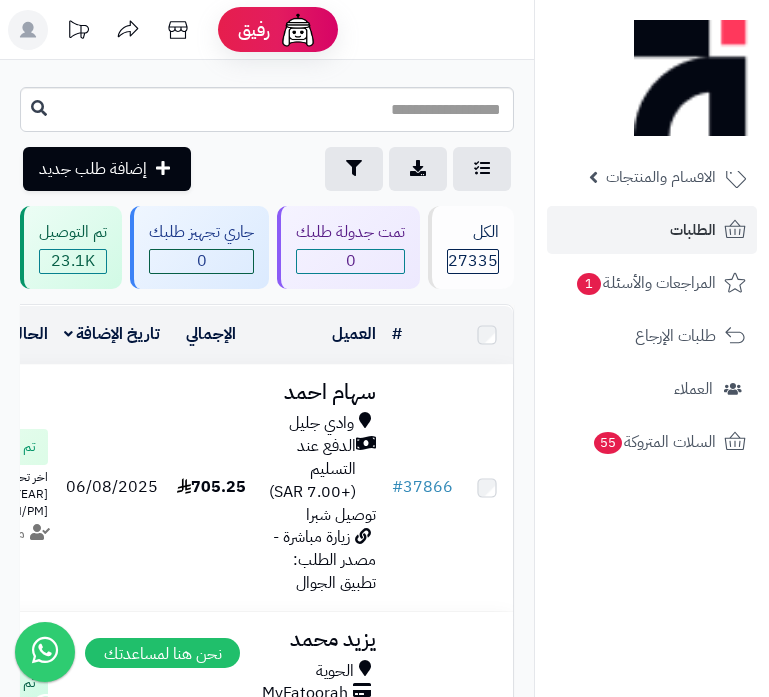 scroll, scrollTop: 0, scrollLeft: 0, axis: both 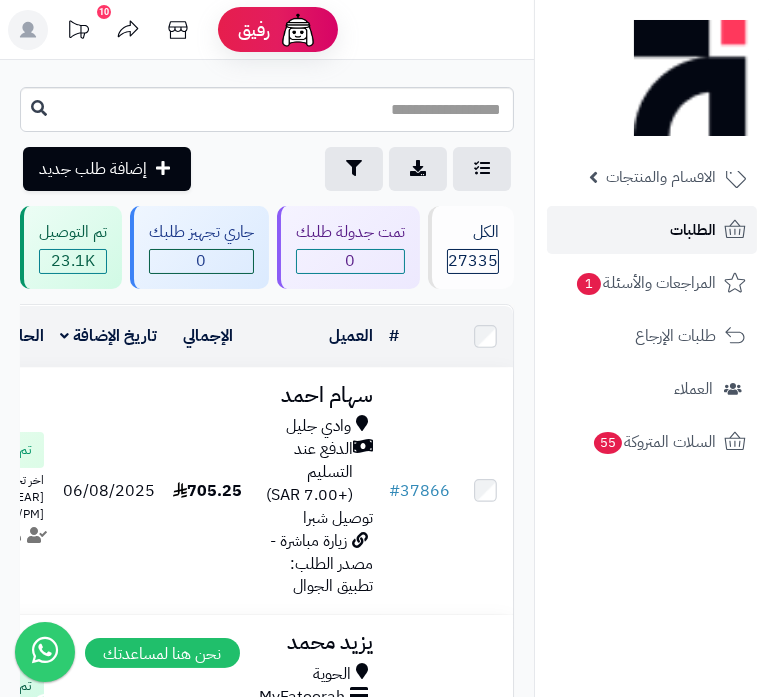 click on "الطلبات" at bounding box center (693, 230) 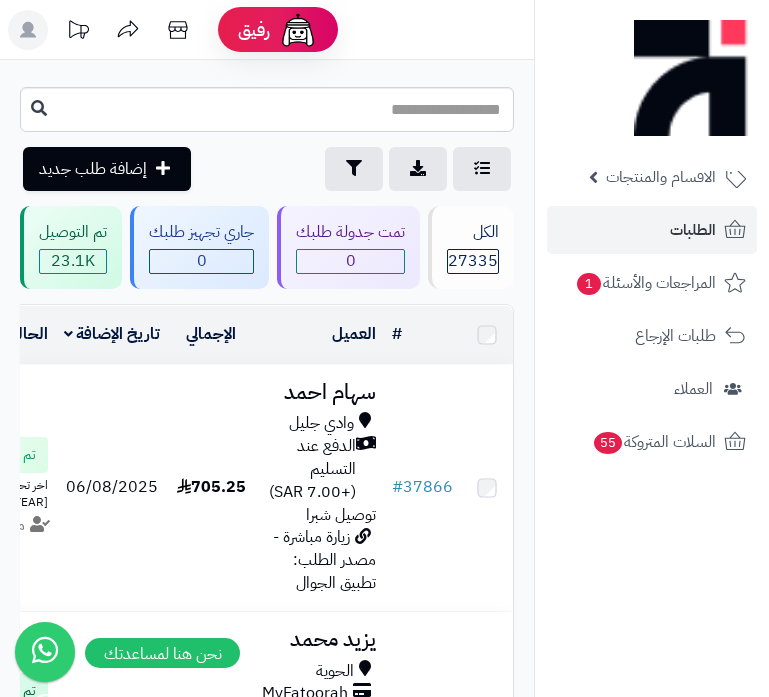 scroll, scrollTop: 0, scrollLeft: 0, axis: both 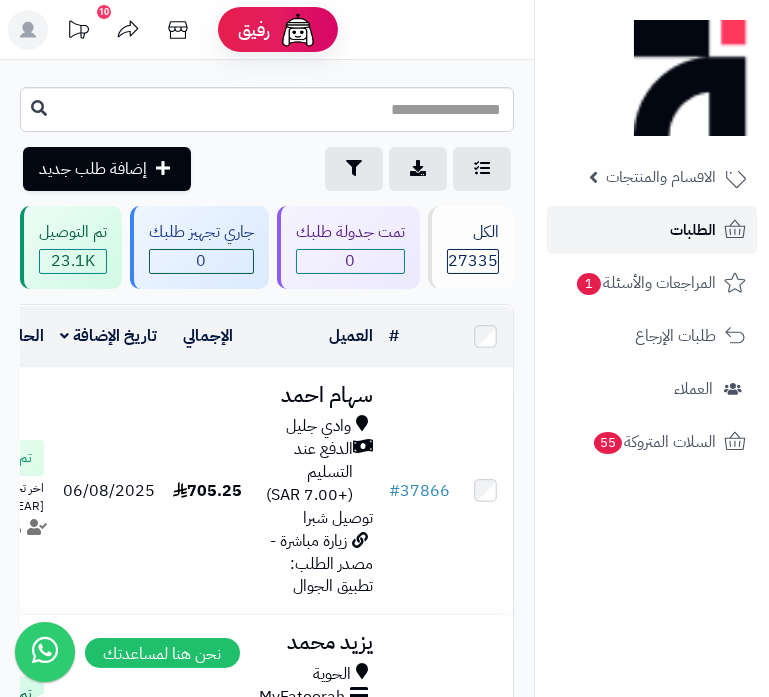 click on "الطلبات" at bounding box center [693, 230] 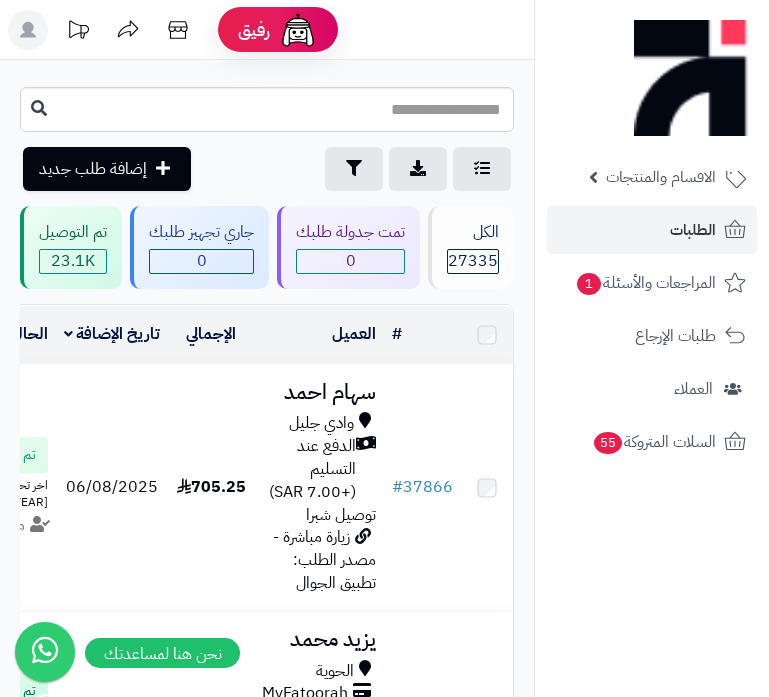 scroll, scrollTop: 0, scrollLeft: 0, axis: both 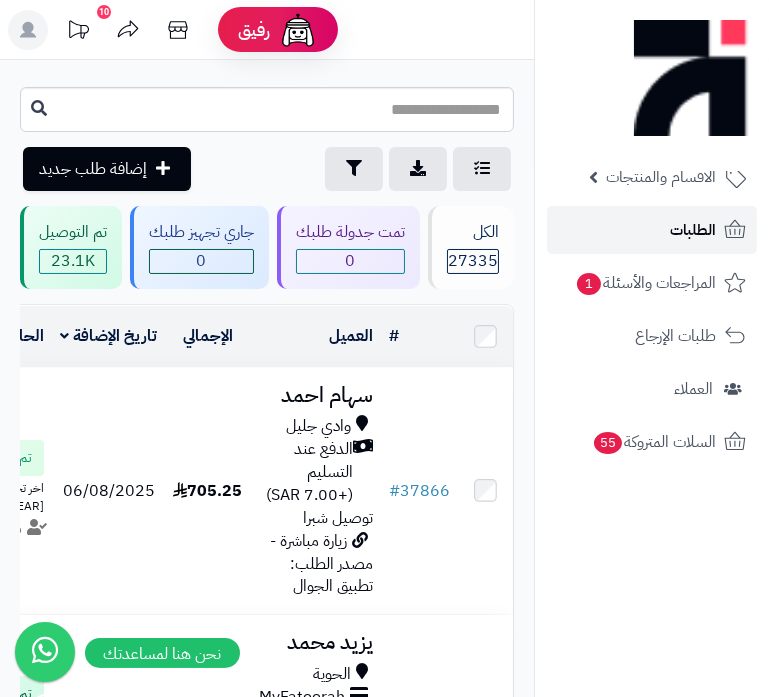 click on "الطلبات" at bounding box center (652, 230) 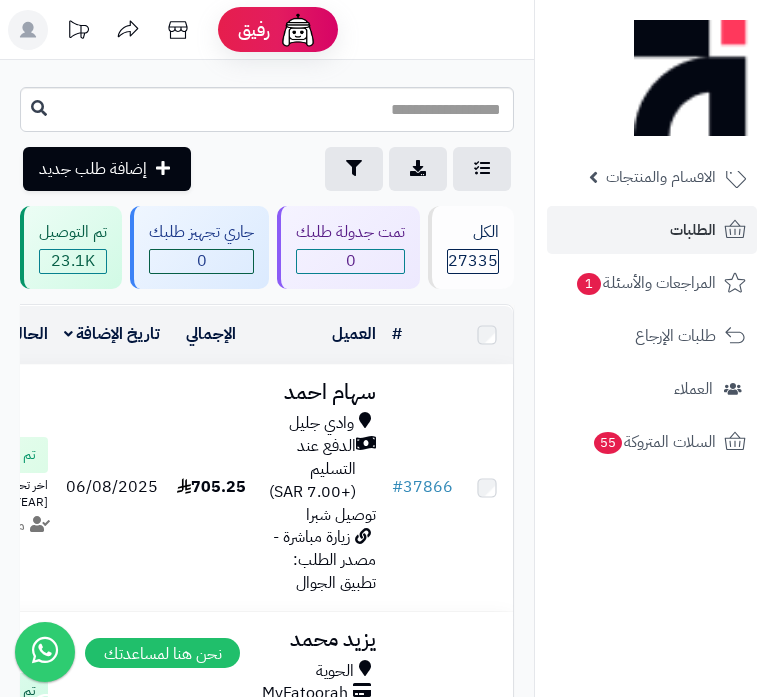 scroll, scrollTop: 0, scrollLeft: 0, axis: both 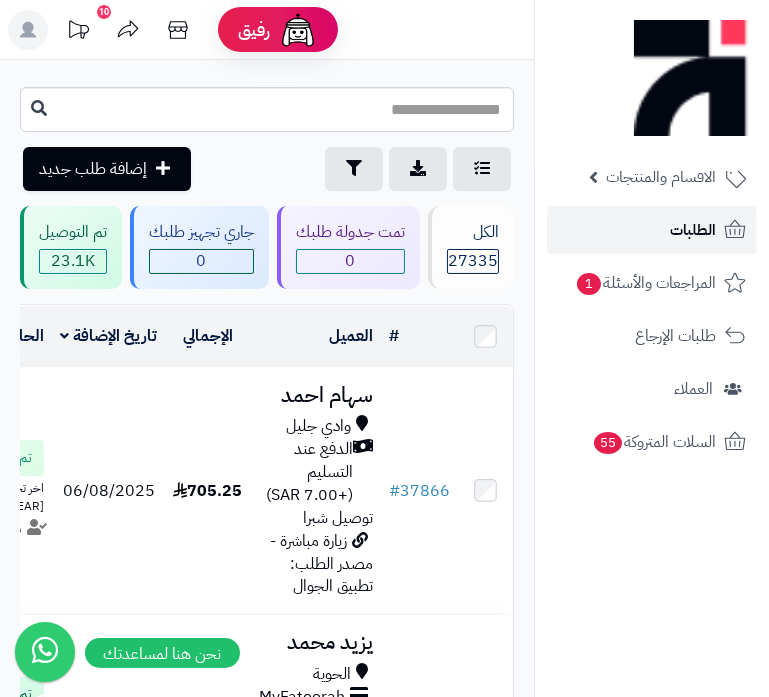click on "الطلبات" at bounding box center [652, 230] 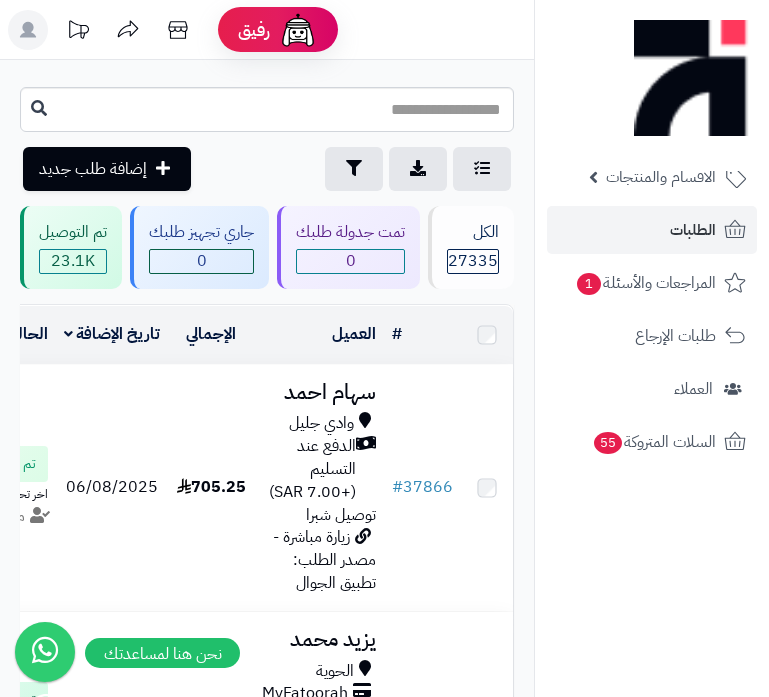 scroll, scrollTop: 0, scrollLeft: 0, axis: both 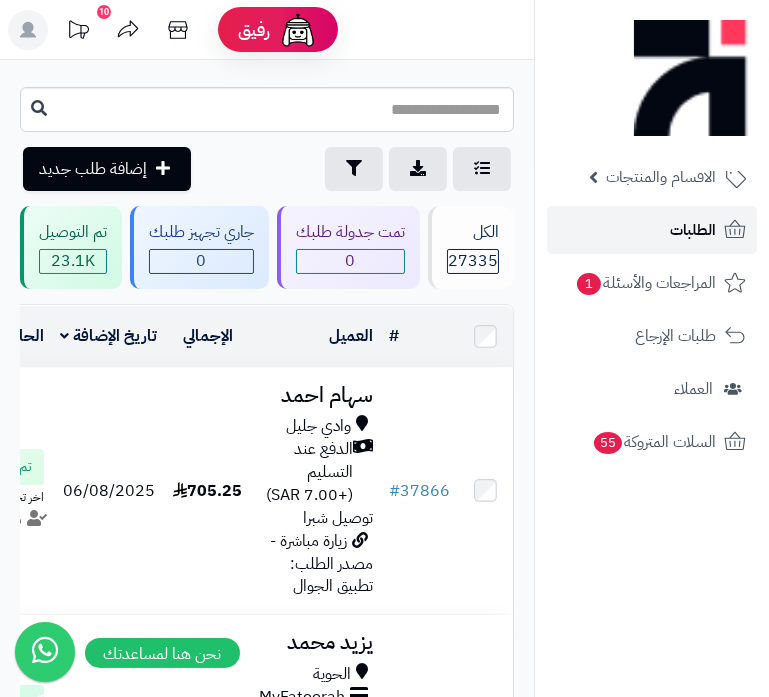 click on "الطلبات" at bounding box center (693, 230) 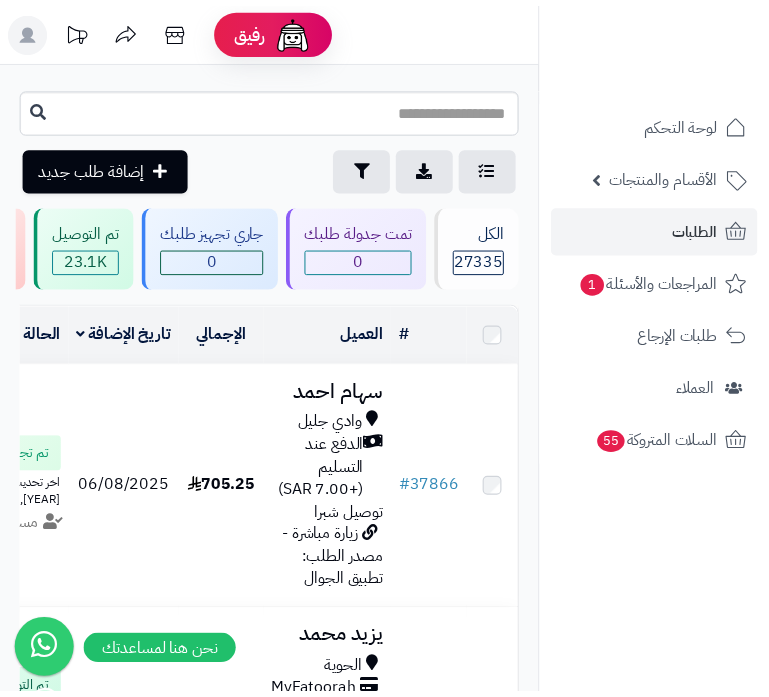 scroll, scrollTop: 0, scrollLeft: 0, axis: both 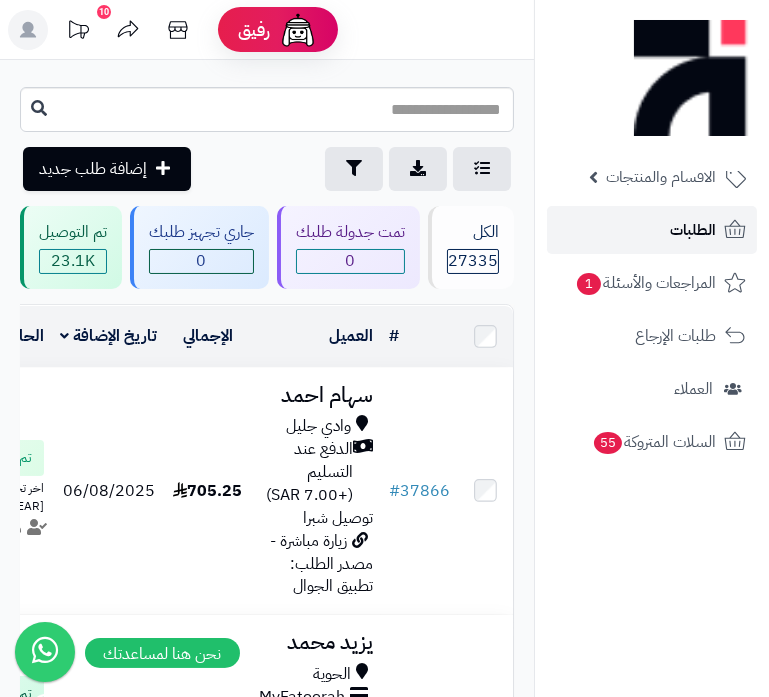 click on "الطلبات" at bounding box center (652, 230) 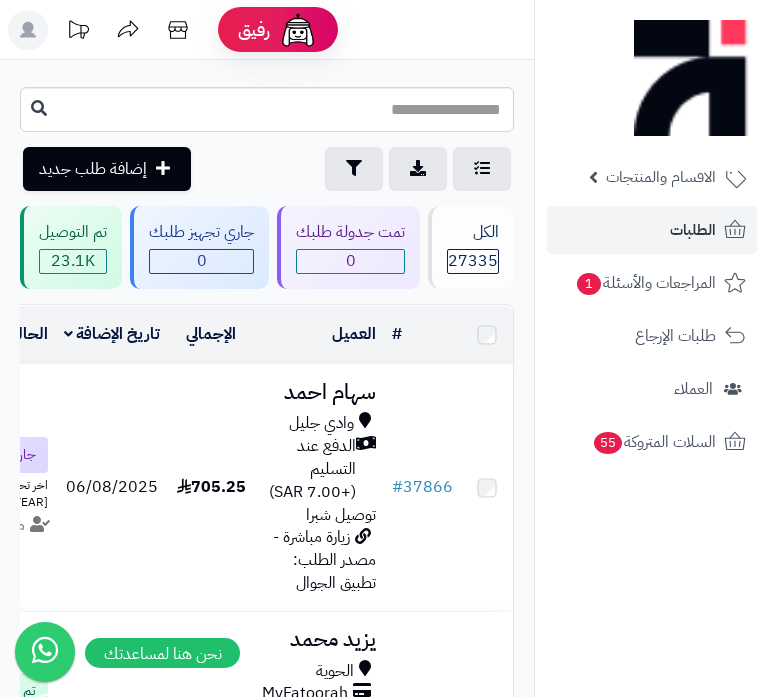 scroll, scrollTop: 0, scrollLeft: 0, axis: both 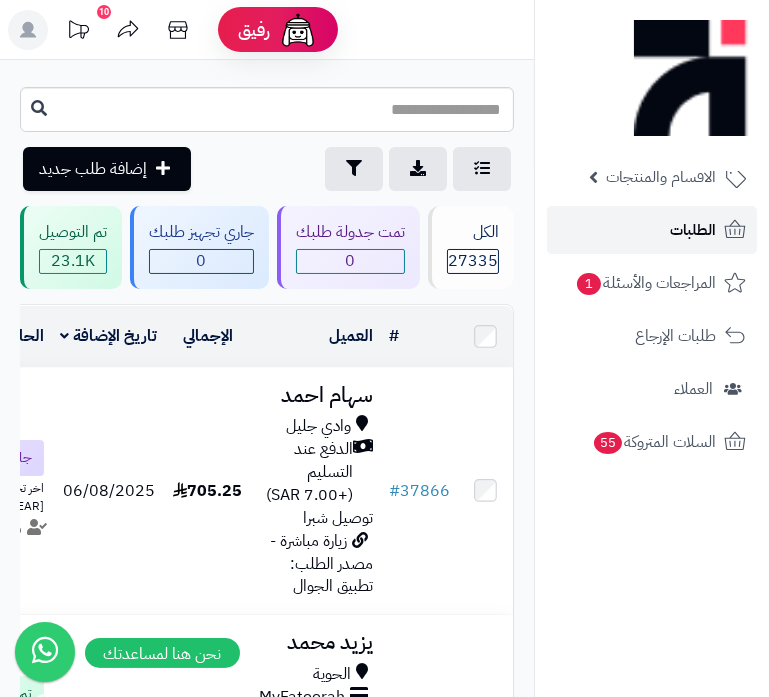 click on "الطلبات" at bounding box center (693, 230) 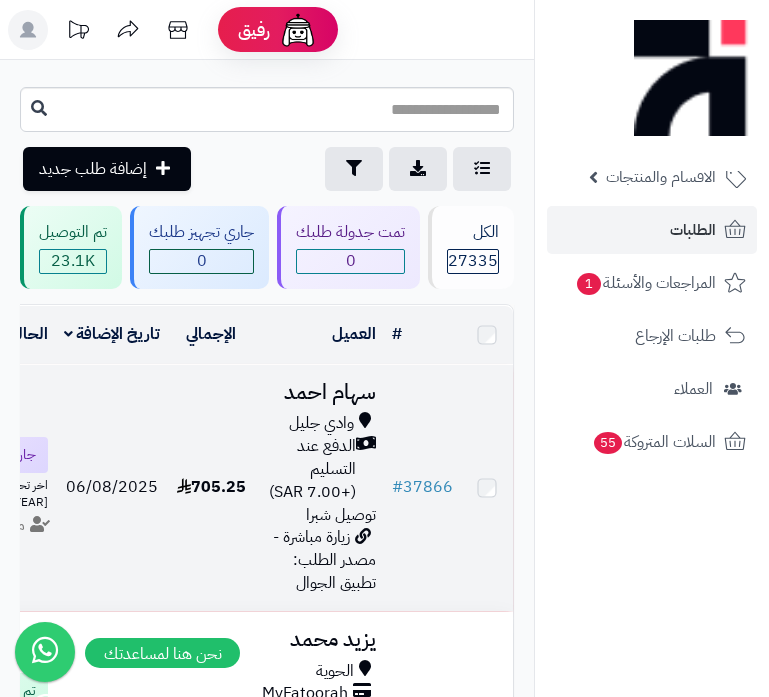 scroll, scrollTop: 0, scrollLeft: 0, axis: both 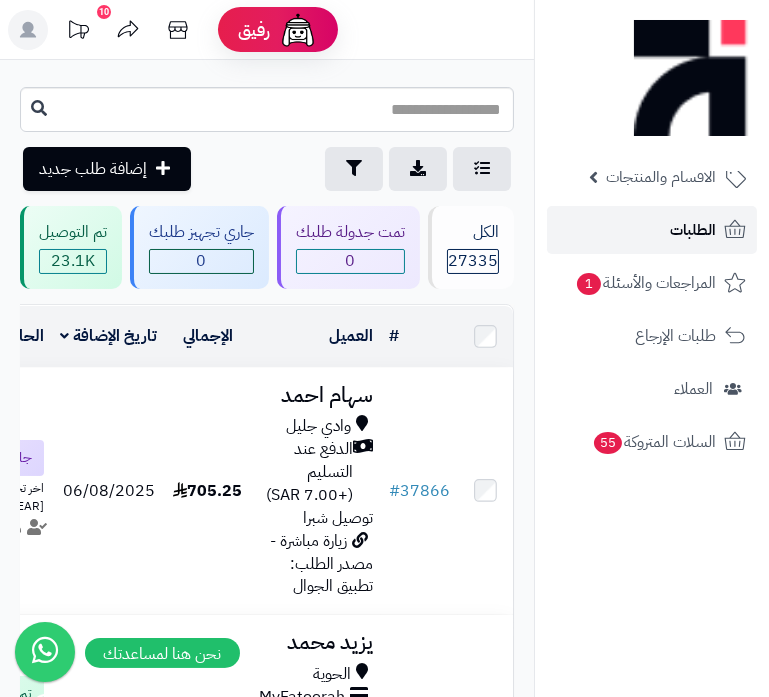 click on "الطلبات" at bounding box center [693, 230] 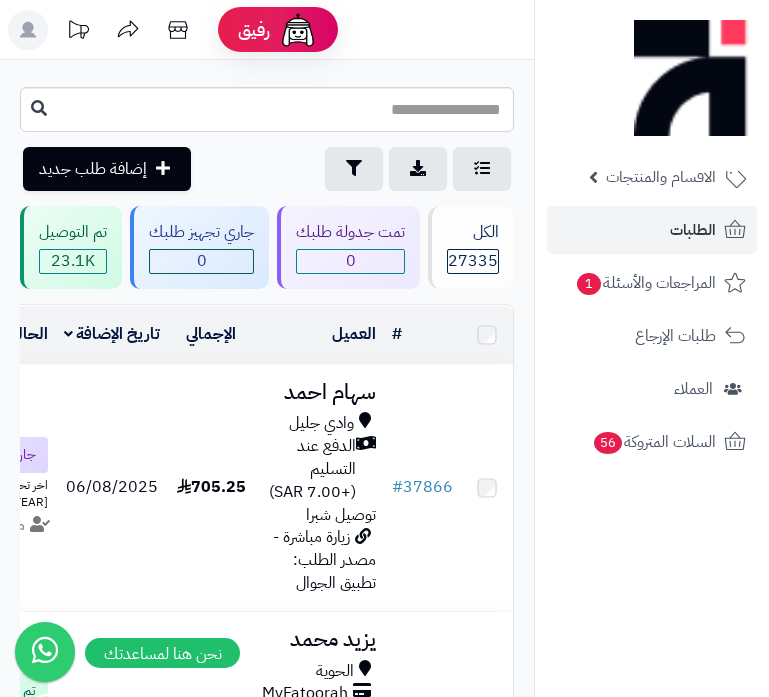 scroll, scrollTop: 0, scrollLeft: 0, axis: both 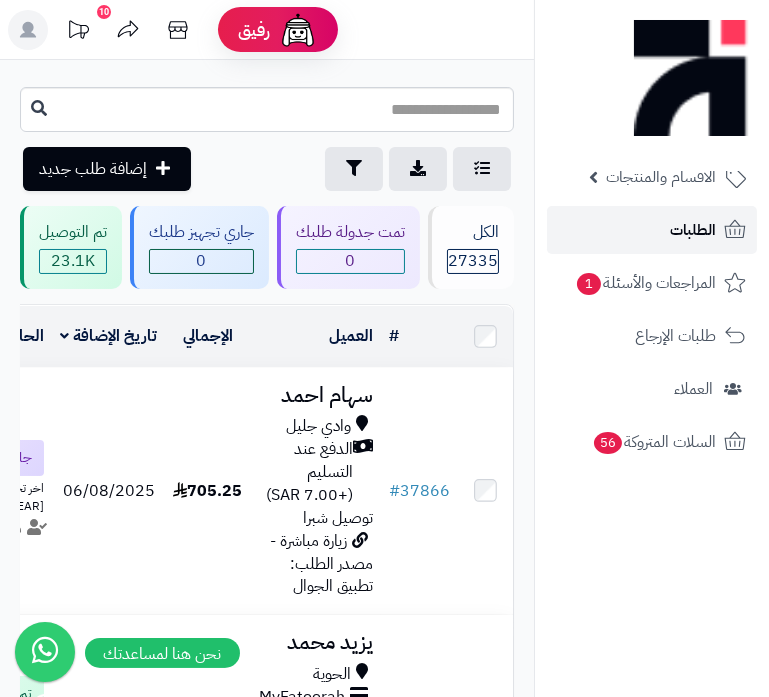 click on "الطلبات" at bounding box center [652, 230] 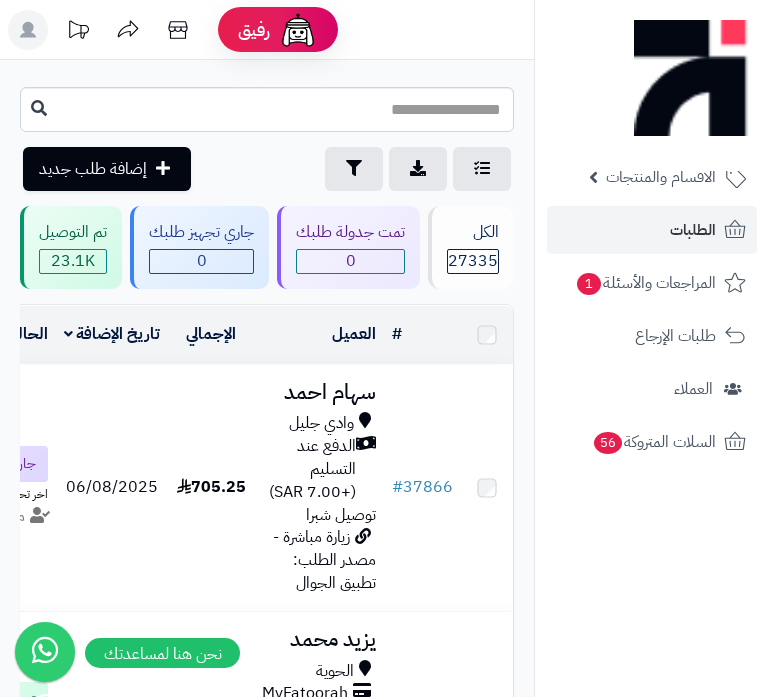 scroll, scrollTop: 0, scrollLeft: 0, axis: both 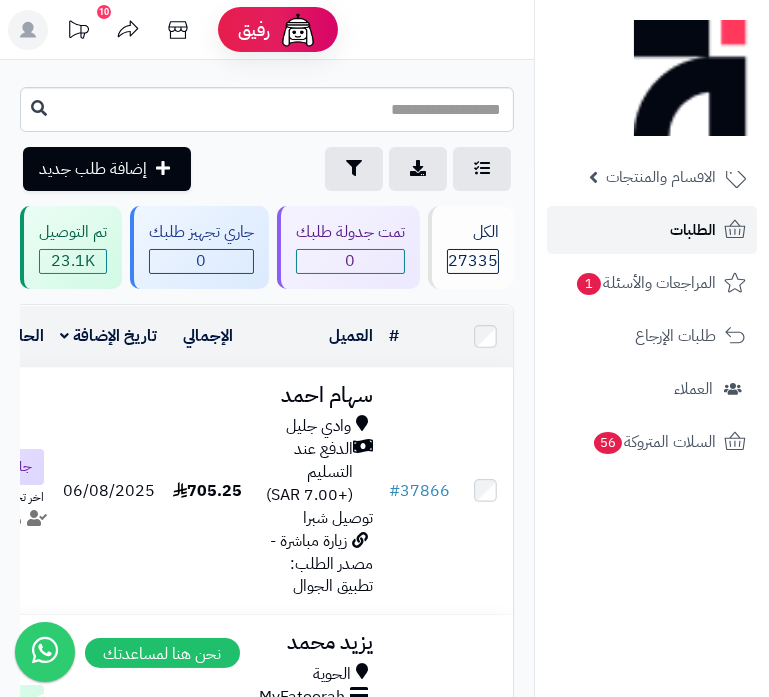 click on "الطلبات" at bounding box center [693, 230] 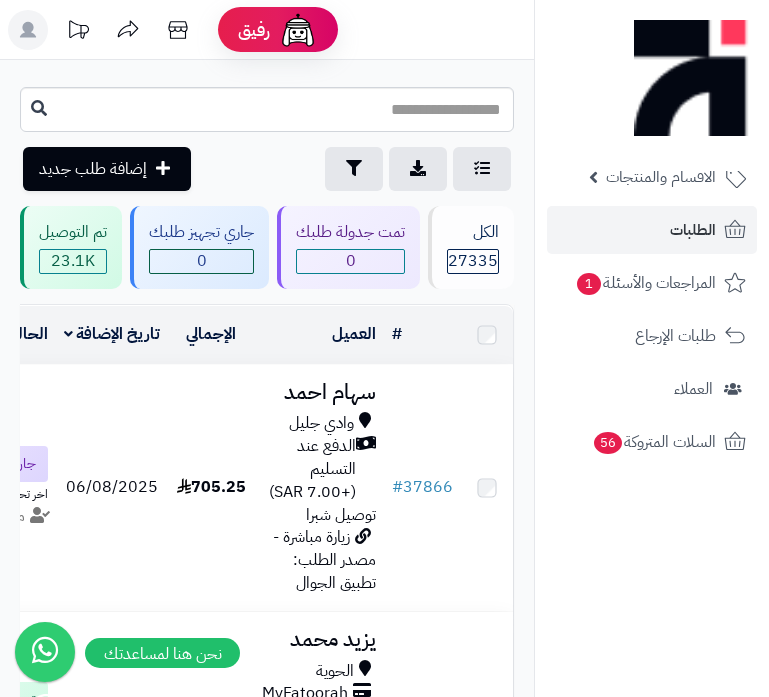 scroll, scrollTop: 0, scrollLeft: 0, axis: both 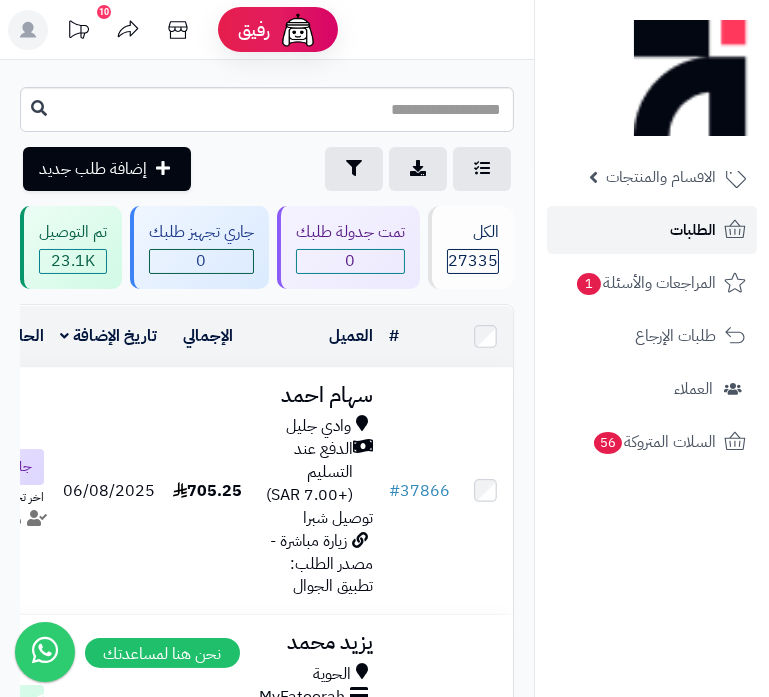 click on "الطلبات" at bounding box center [652, 230] 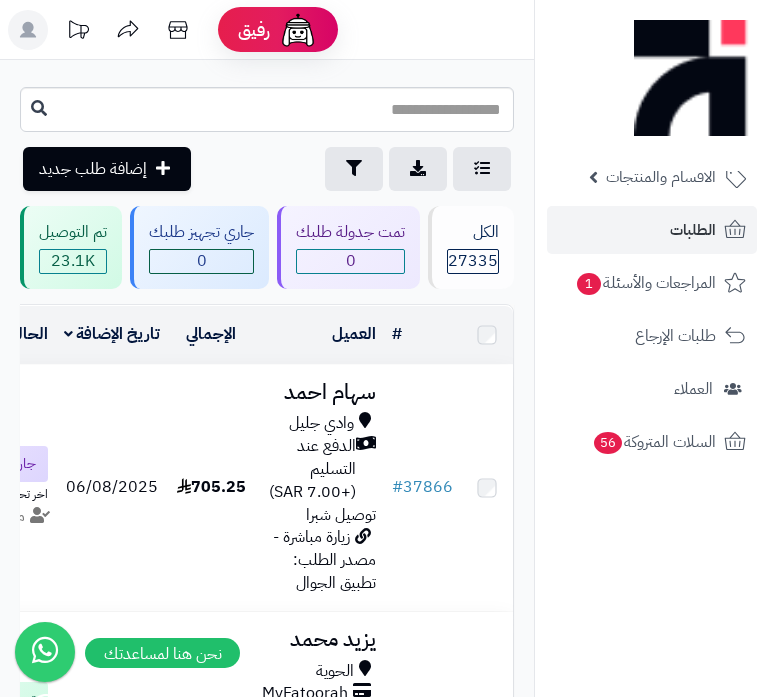 scroll, scrollTop: 0, scrollLeft: 0, axis: both 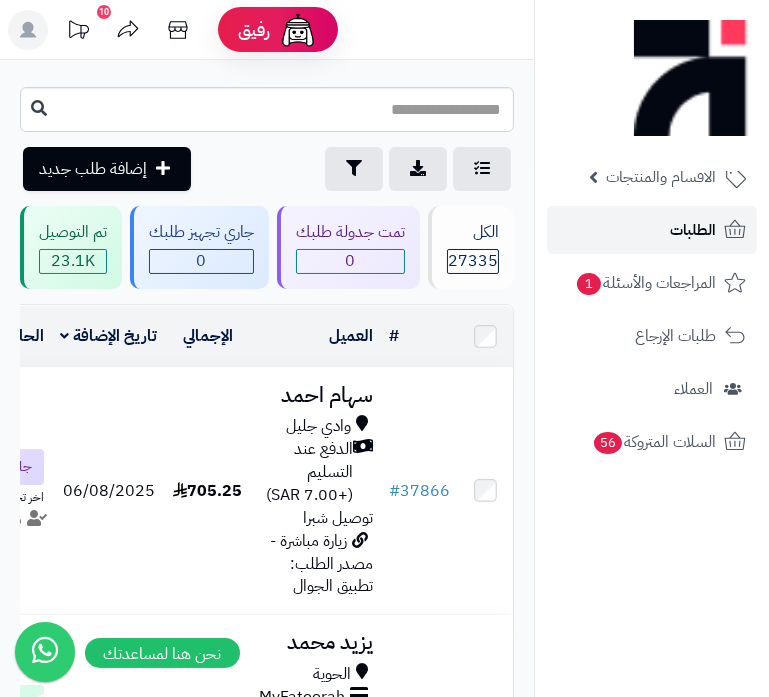 click on "الطلبات" at bounding box center [693, 230] 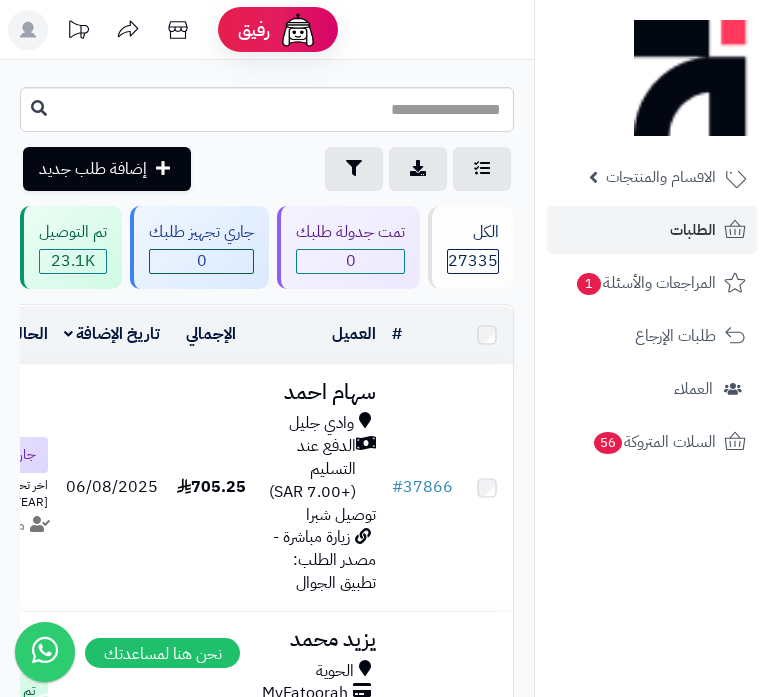 scroll, scrollTop: 0, scrollLeft: 0, axis: both 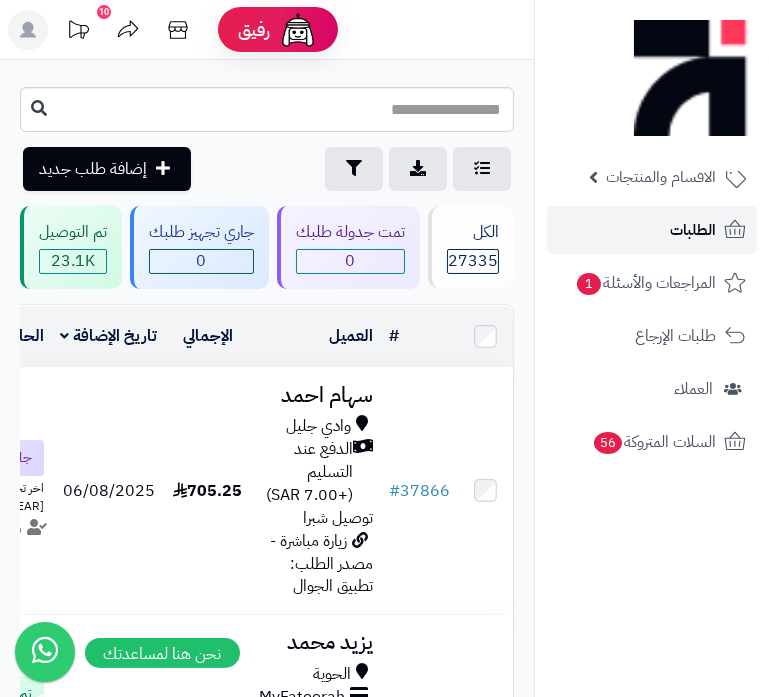 click on "الطلبات" at bounding box center [652, 230] 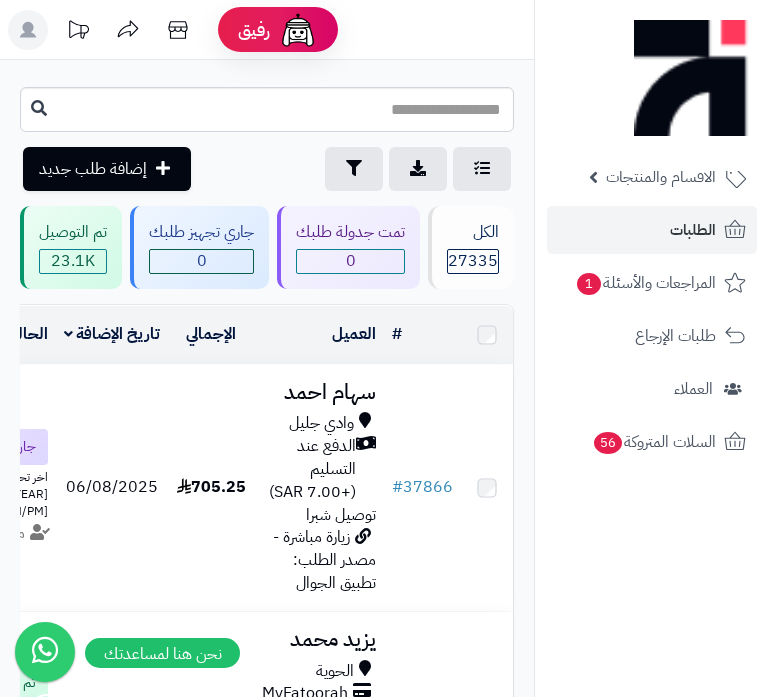 scroll, scrollTop: 0, scrollLeft: 0, axis: both 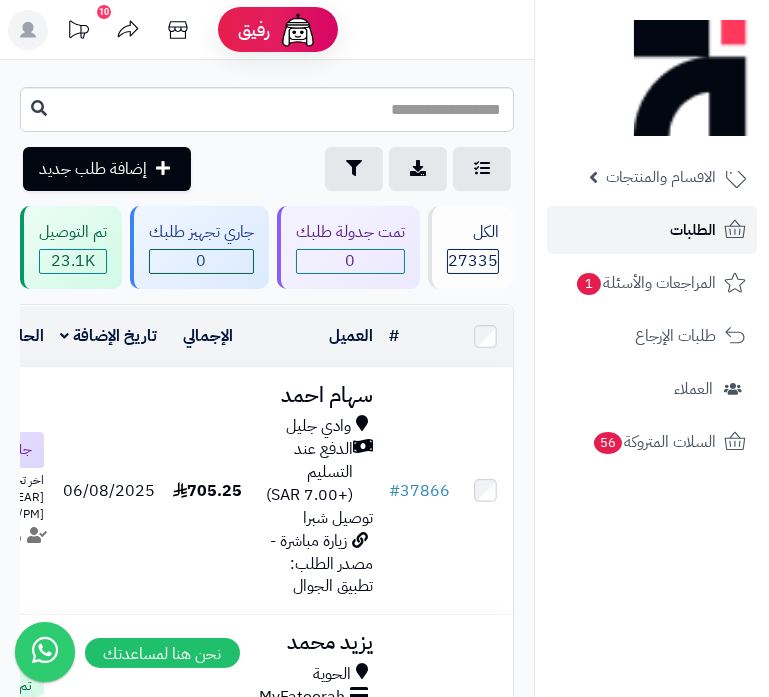 click on "الطلبات" at bounding box center (652, 230) 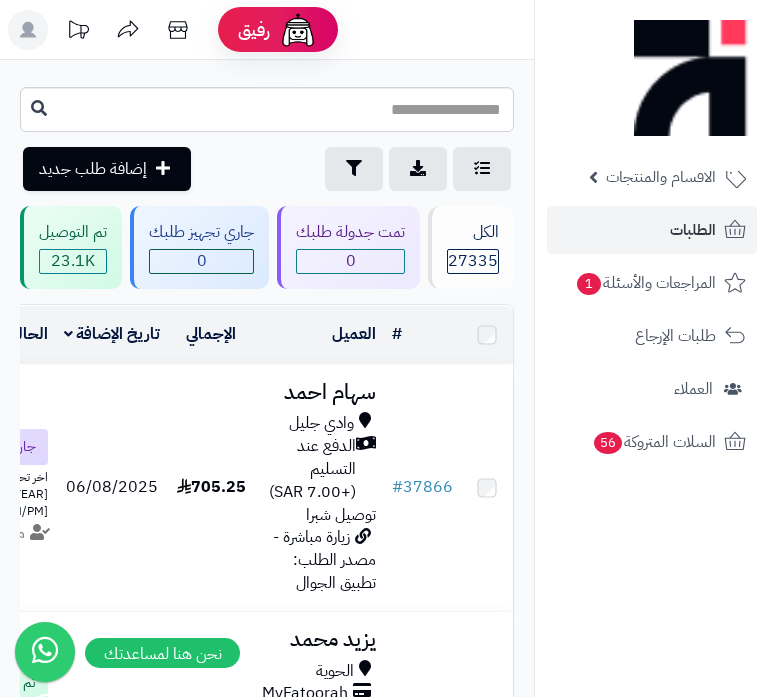 scroll, scrollTop: 0, scrollLeft: 0, axis: both 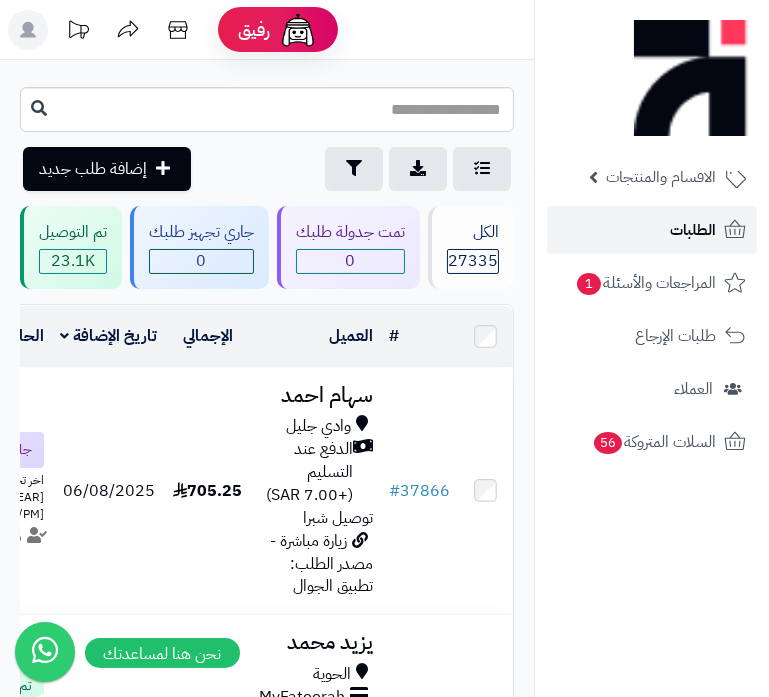 click on "الطلبات" at bounding box center [693, 230] 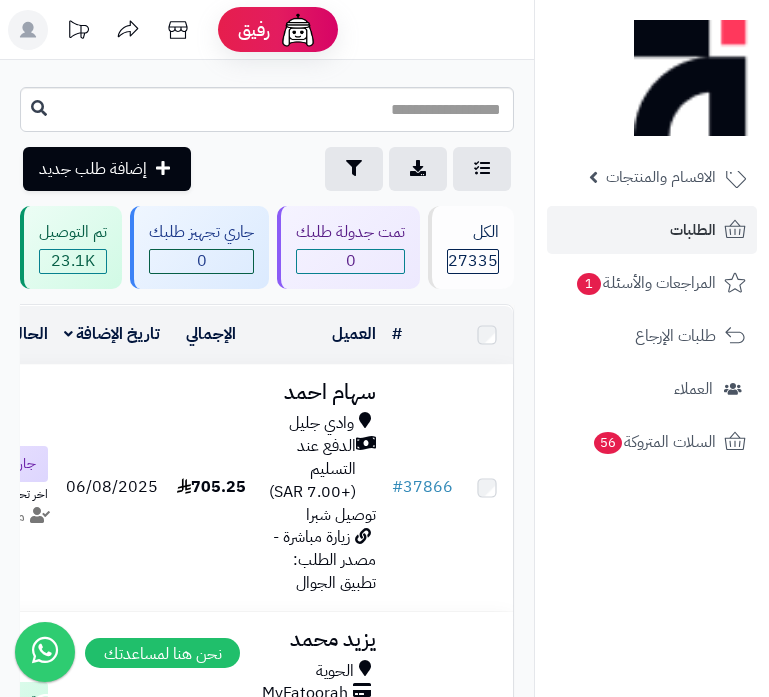 scroll, scrollTop: 0, scrollLeft: 0, axis: both 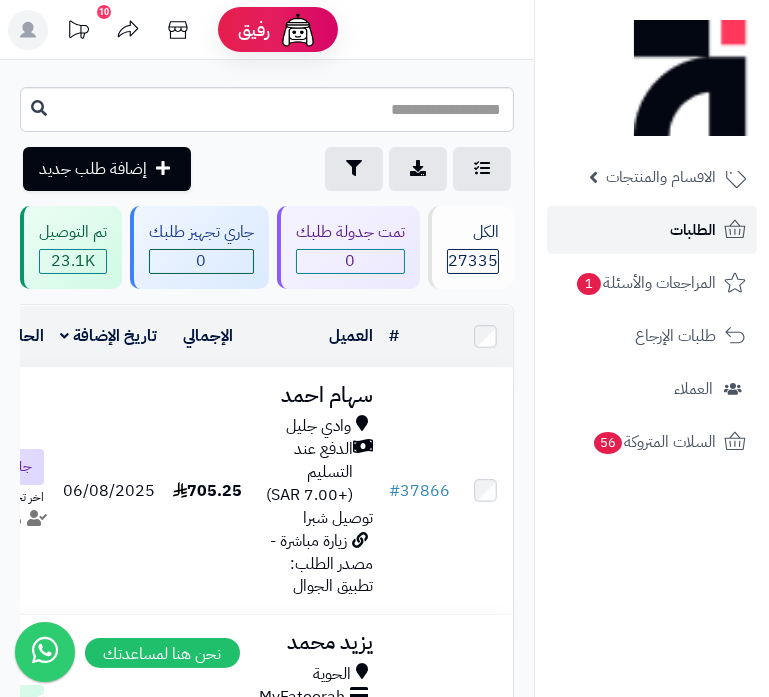 click on "الطلبات" at bounding box center [693, 230] 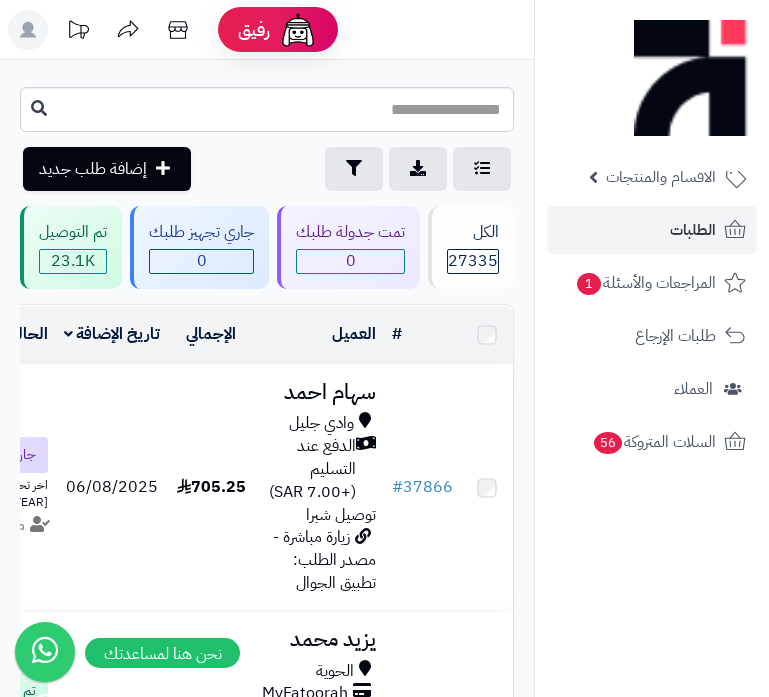 scroll, scrollTop: 0, scrollLeft: 0, axis: both 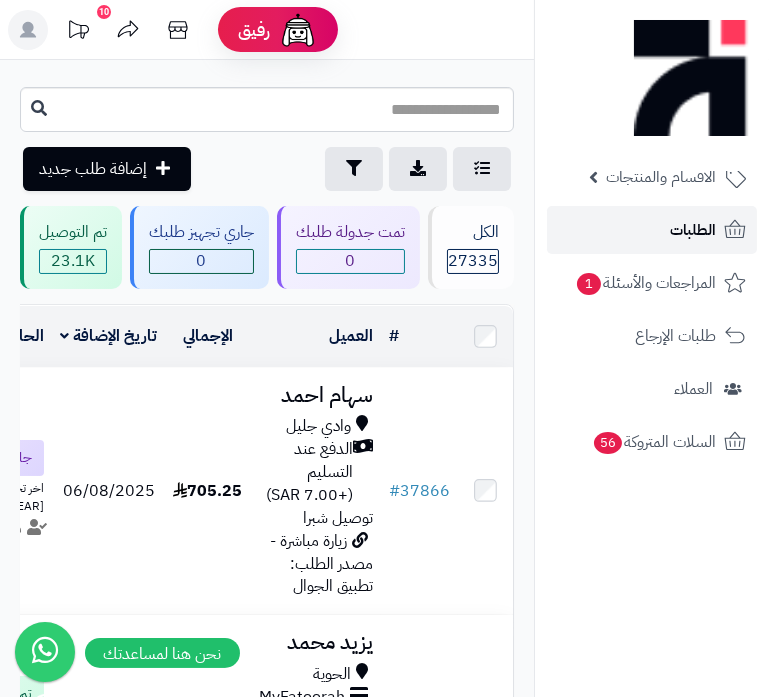 click on "الطلبات" at bounding box center [652, 230] 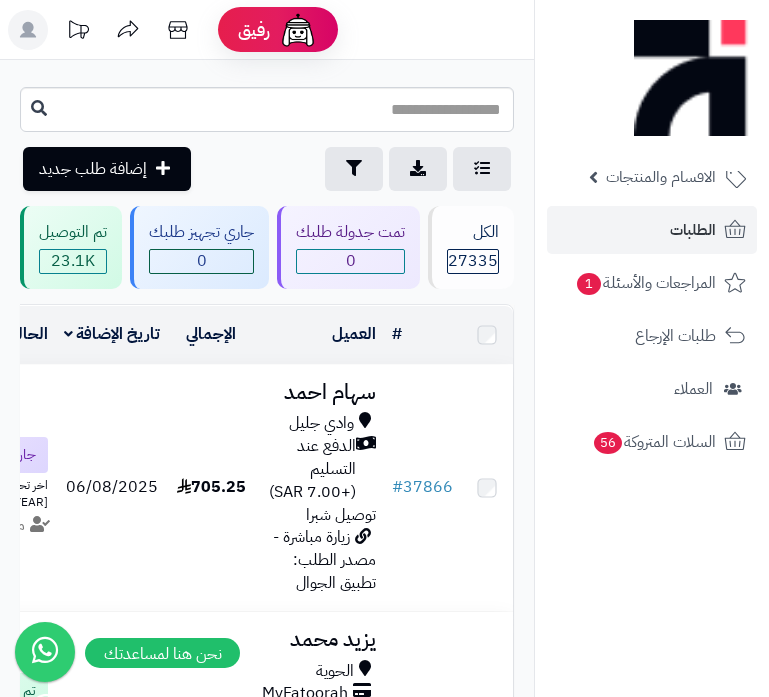 scroll, scrollTop: 0, scrollLeft: 0, axis: both 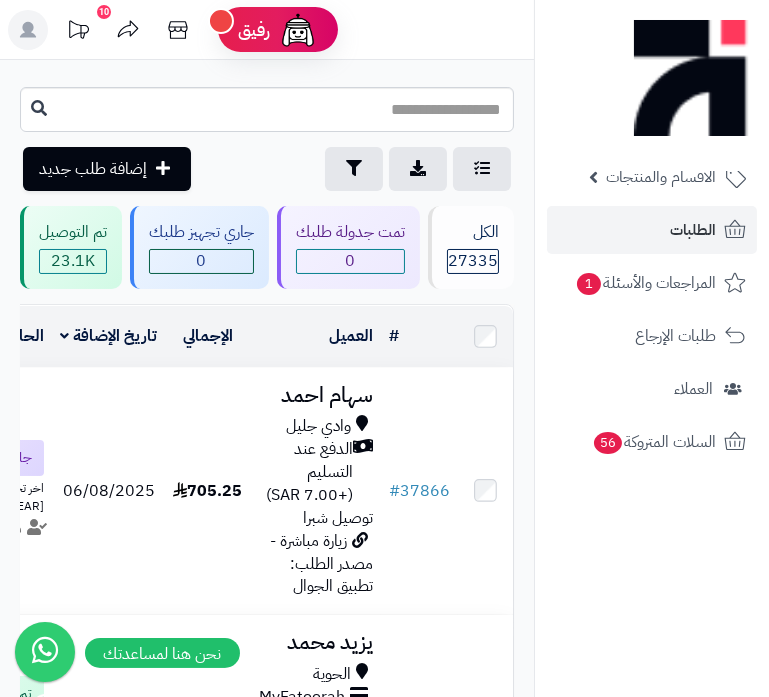 click 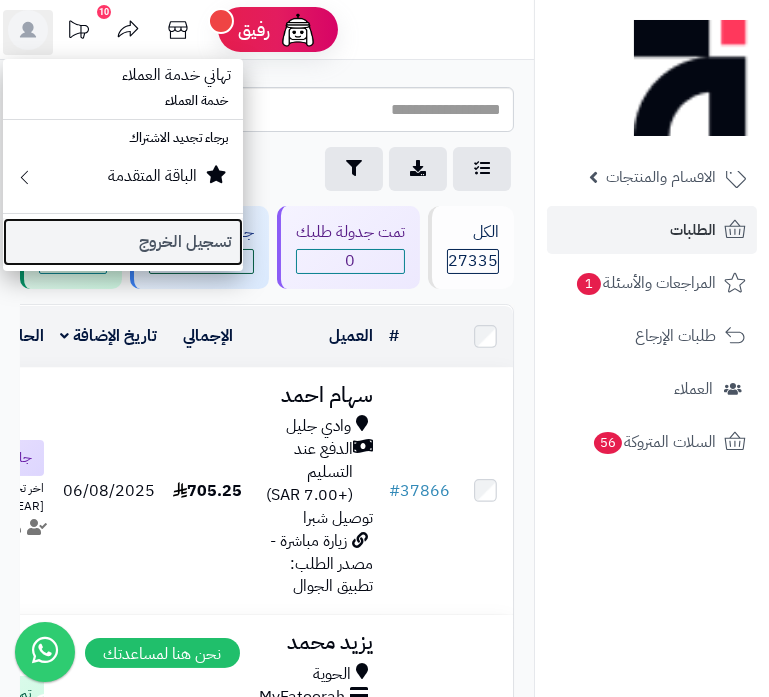click on "تسجيل الخروج" at bounding box center [123, 242] 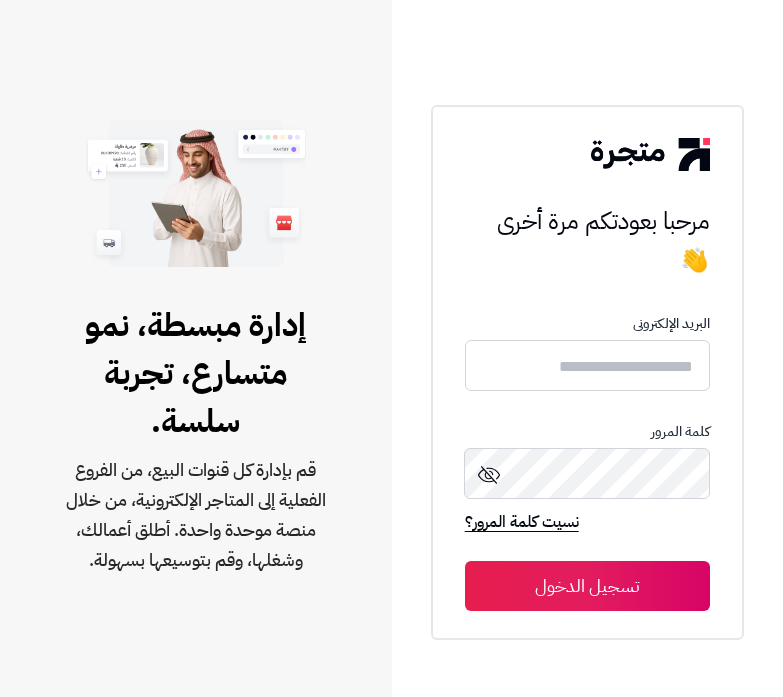 scroll, scrollTop: 0, scrollLeft: 0, axis: both 